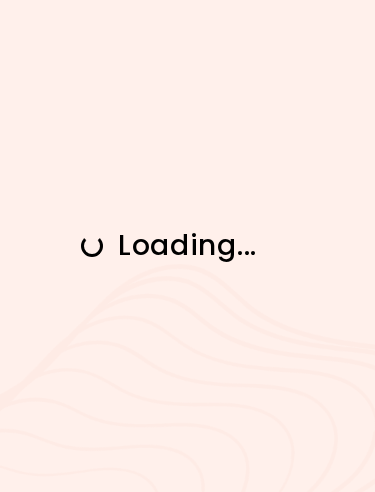 scroll, scrollTop: 0, scrollLeft: 0, axis: both 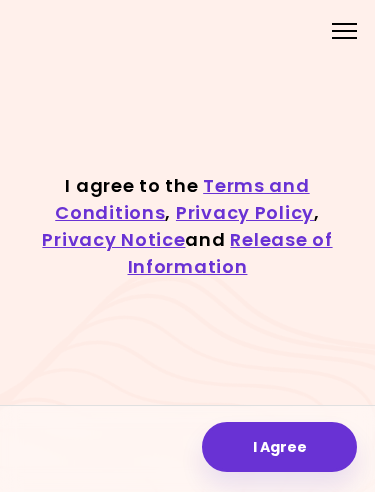 click on "I Agree" at bounding box center (279, 447) 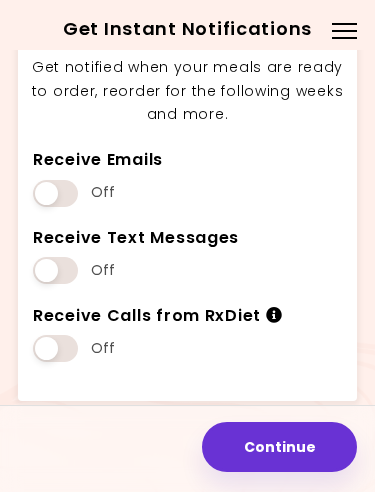 scroll, scrollTop: 173, scrollLeft: 0, axis: vertical 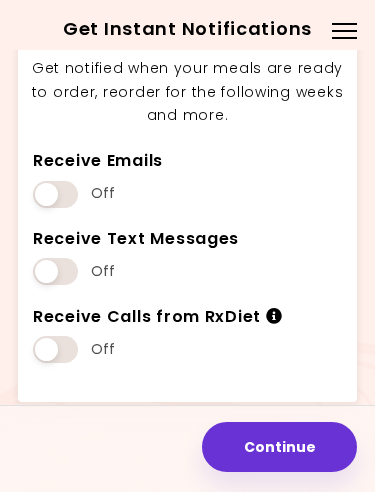 click at bounding box center (55, 271) 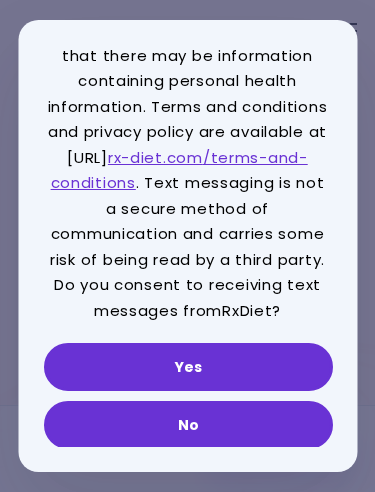 scroll, scrollTop: 144, scrollLeft: 0, axis: vertical 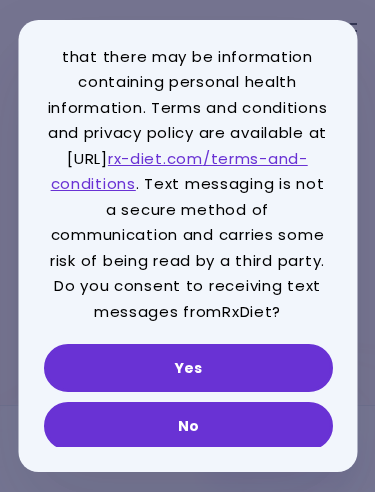 click on "Yes" at bounding box center (187, 368) 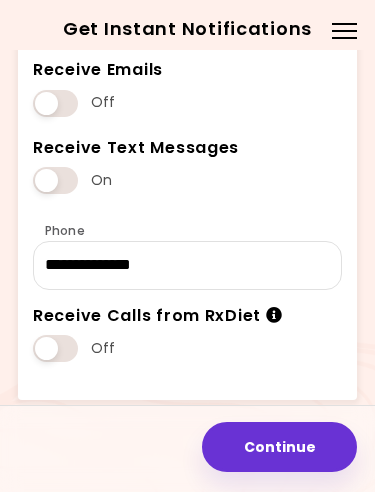 scroll, scrollTop: 263, scrollLeft: 0, axis: vertical 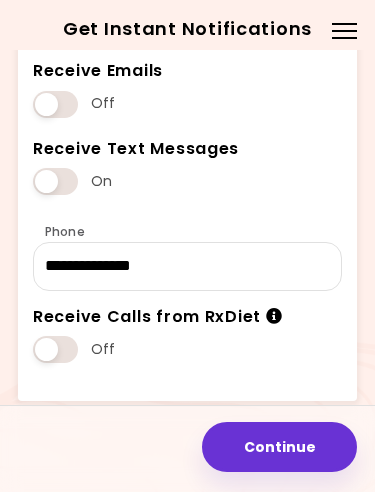 click on "Continue" at bounding box center [279, 447] 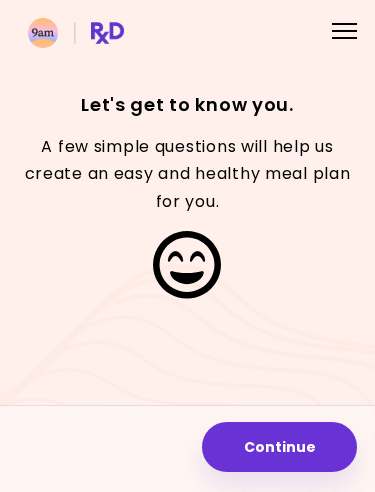 scroll, scrollTop: 61, scrollLeft: 0, axis: vertical 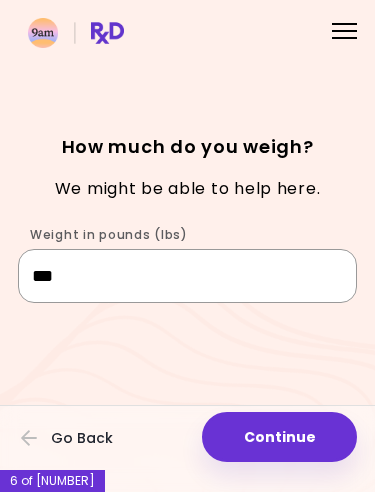 click on "***" at bounding box center (187, 276) 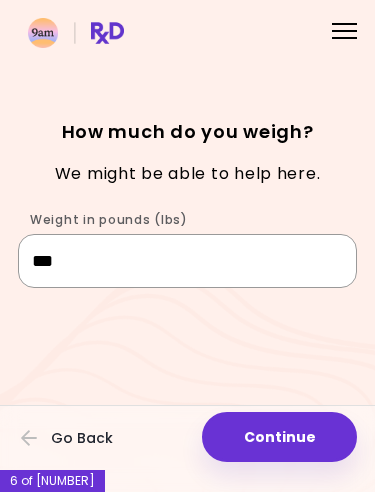 scroll, scrollTop: 61, scrollLeft: 0, axis: vertical 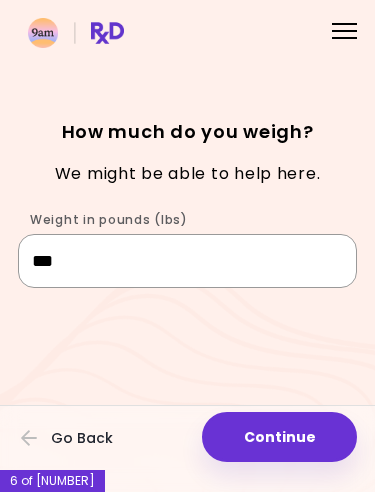 type on "***" 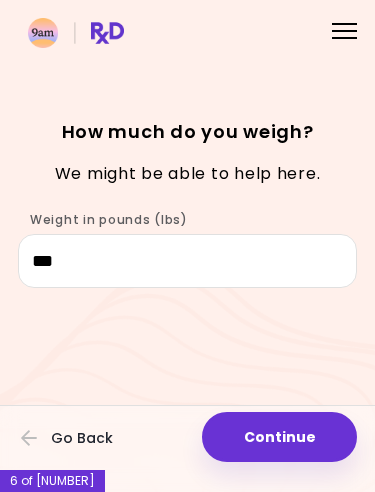 click on "Continue" at bounding box center (279, 437) 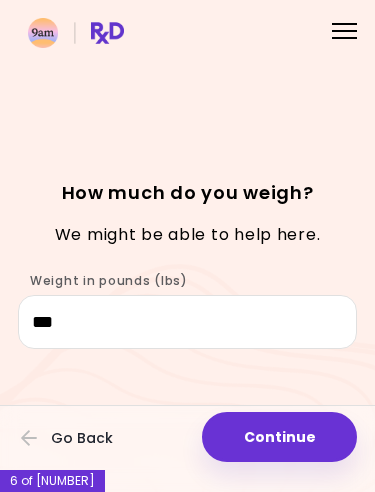 select on "****" 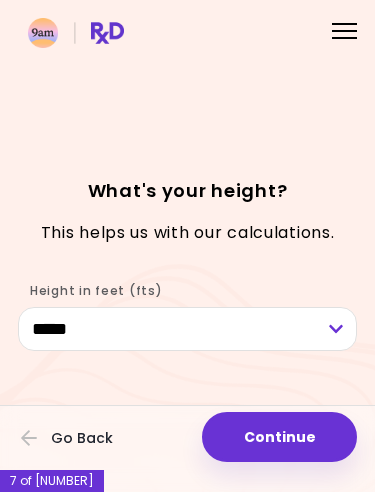 click on "Continue" at bounding box center [279, 437] 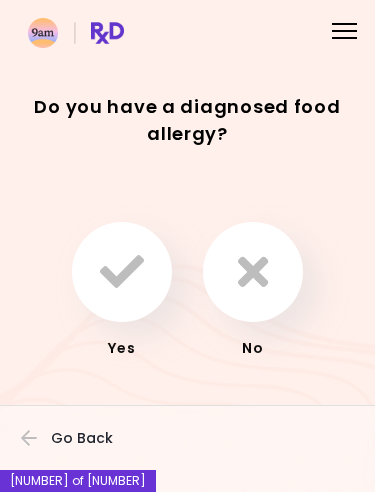 click at bounding box center [253, 272] 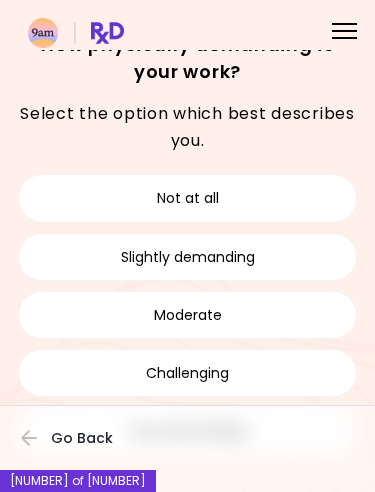 scroll, scrollTop: 36, scrollLeft: 0, axis: vertical 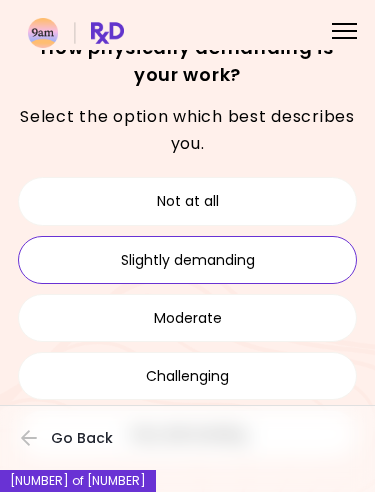 click on "Slightly demanding" at bounding box center [187, 260] 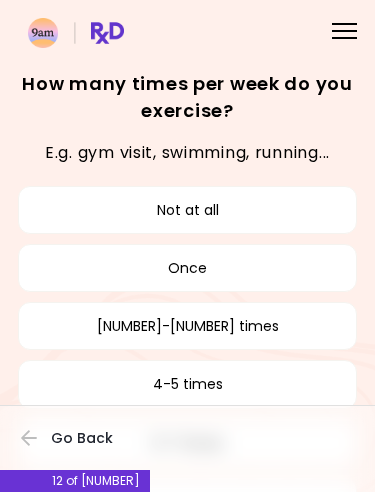 click on "[NUMBER]-[NUMBER] times" at bounding box center (187, 326) 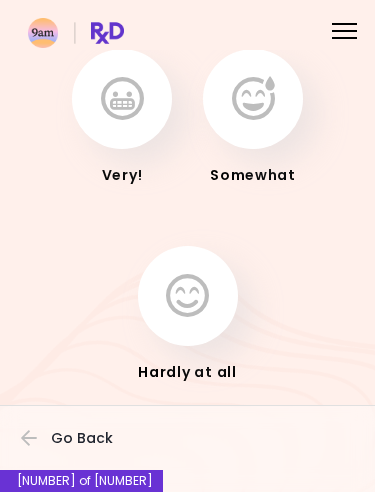 scroll, scrollTop: 124, scrollLeft: 0, axis: vertical 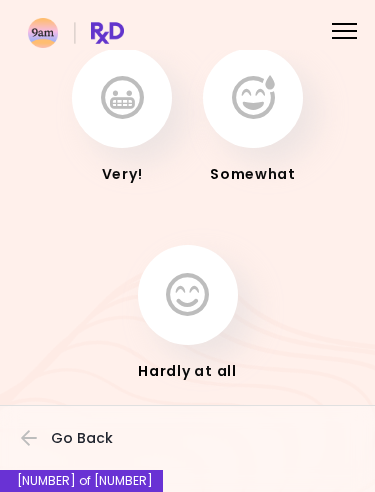 click at bounding box center [253, 98] 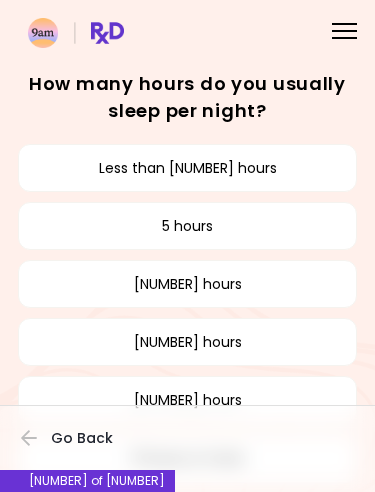 click on "5 hours" at bounding box center [187, 226] 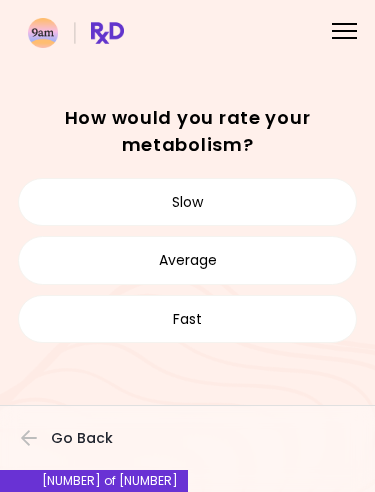 click on "Average" at bounding box center (187, 260) 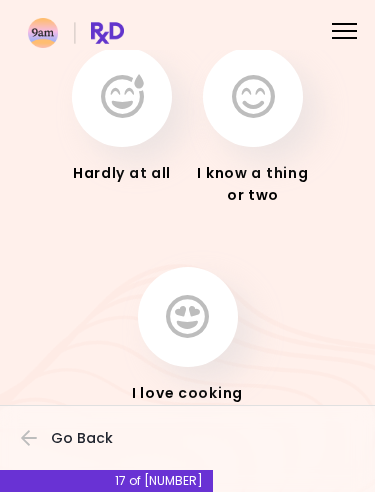 scroll, scrollTop: 153, scrollLeft: 0, axis: vertical 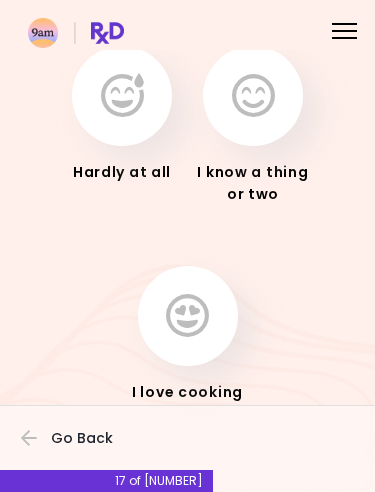 click at bounding box center [253, 96] 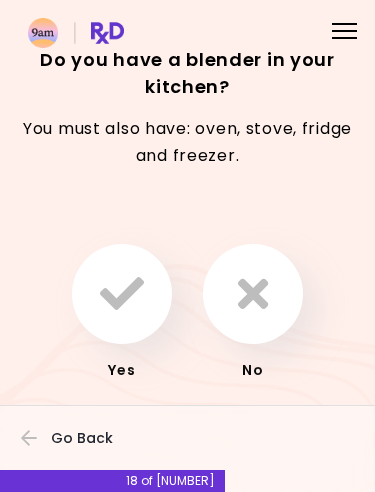 scroll, scrollTop: 23, scrollLeft: 0, axis: vertical 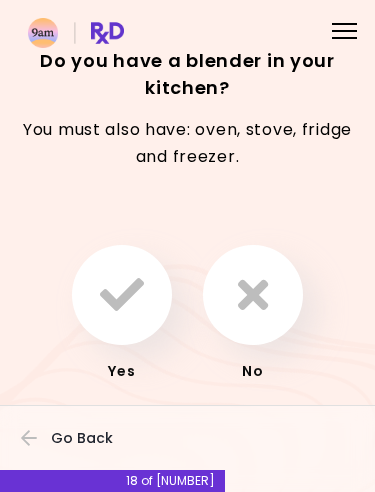 click at bounding box center (122, 295) 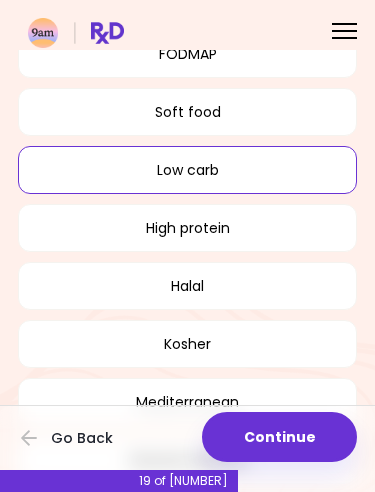 scroll, scrollTop: 467, scrollLeft: 0, axis: vertical 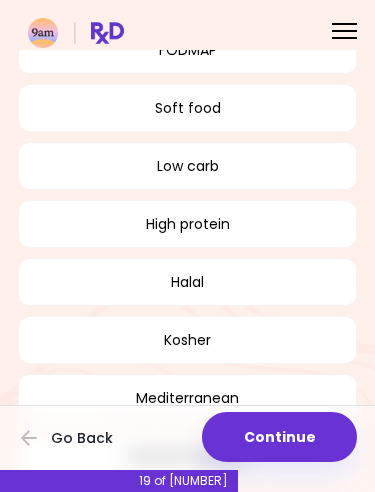 click on "High protein" at bounding box center (187, 224) 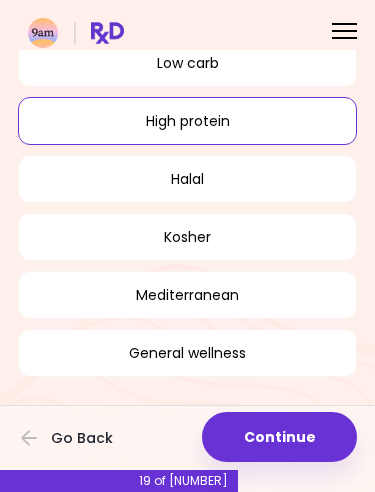 scroll, scrollTop: 569, scrollLeft: 0, axis: vertical 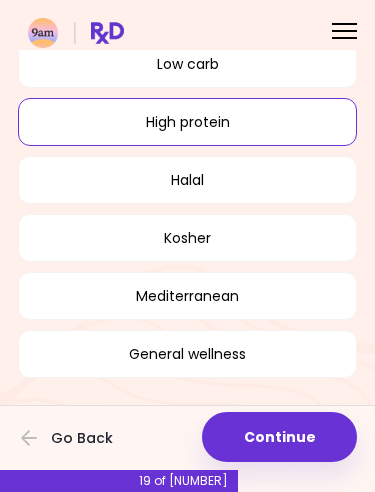 click on "Continue" at bounding box center [279, 437] 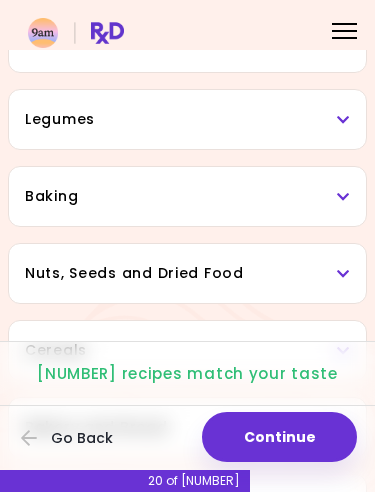 scroll, scrollTop: 703, scrollLeft: 0, axis: vertical 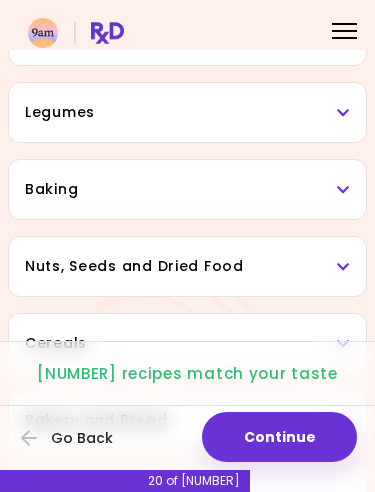 click at bounding box center [343, 113] 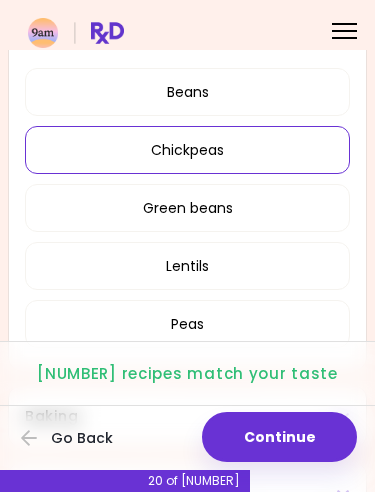 scroll, scrollTop: 785, scrollLeft: 0, axis: vertical 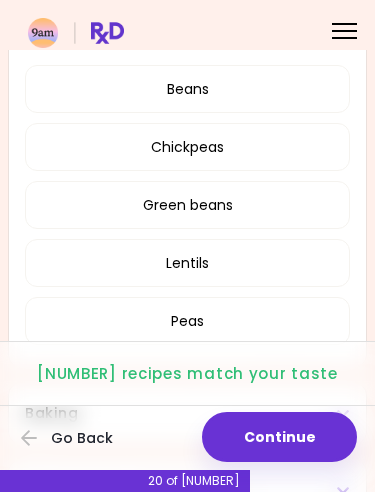 click on "Chickpeas" at bounding box center (187, 147) 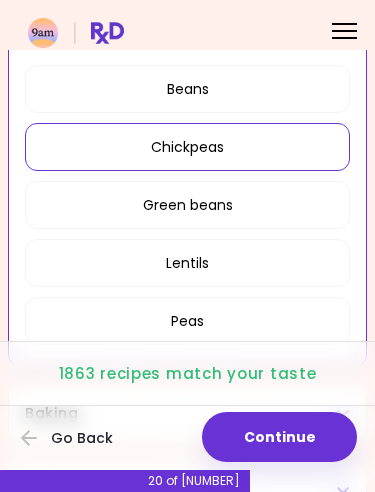 click on "Lentils" at bounding box center (187, 263) 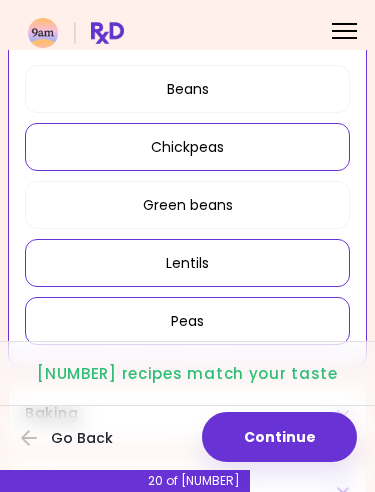 click on "Peas" at bounding box center (187, 321) 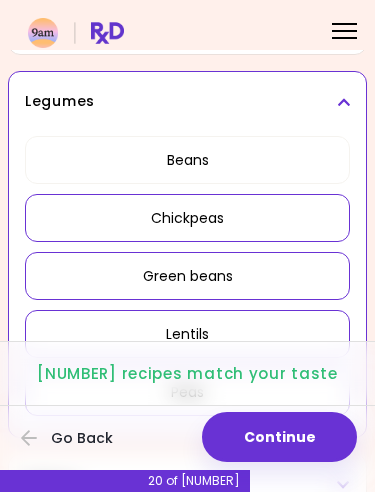 scroll, scrollTop: 709, scrollLeft: 0, axis: vertical 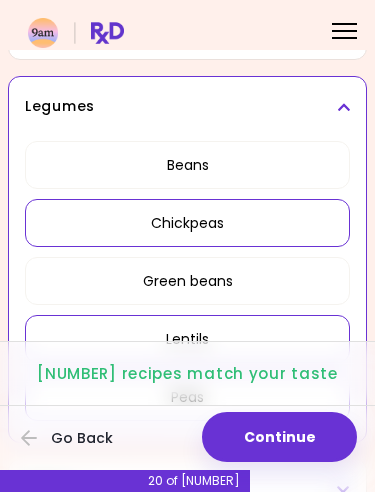 click at bounding box center (343, 107) 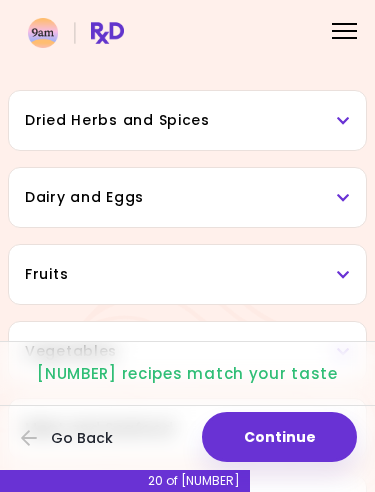 scroll, scrollTop: 85, scrollLeft: 0, axis: vertical 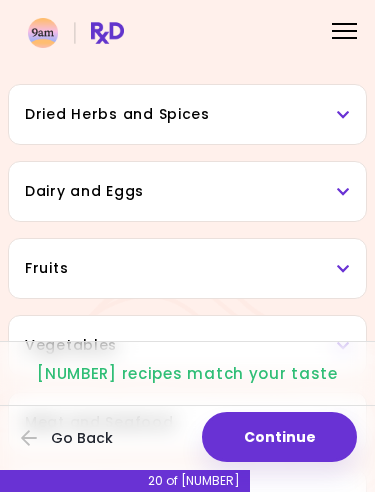 click on "Dried Herbs and Spices" at bounding box center [187, 114] 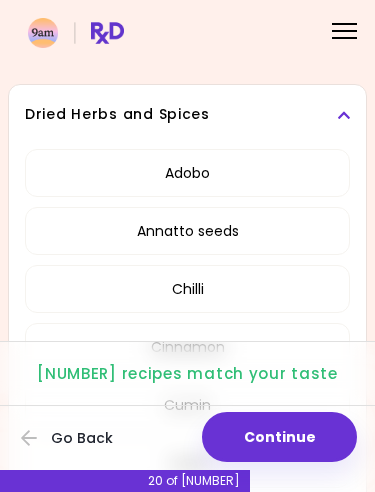 click on "Dried Herbs and Spices" at bounding box center (187, 114) 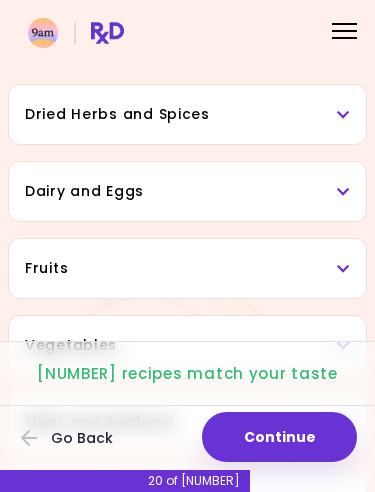 click on "Dairy and Eggs" at bounding box center [187, 191] 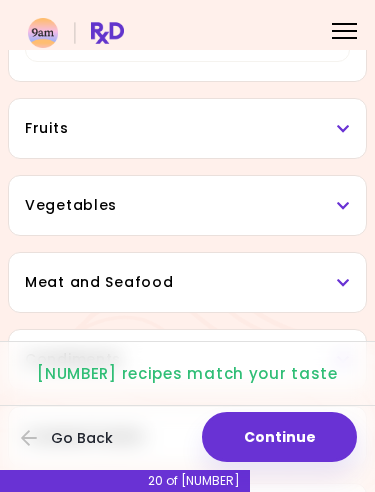 scroll, scrollTop: 1174, scrollLeft: 0, axis: vertical 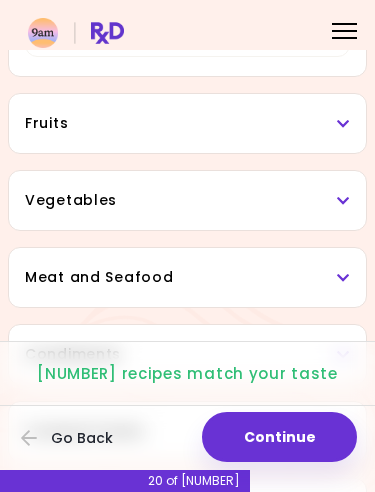 click on "Fruits" at bounding box center (187, 123) 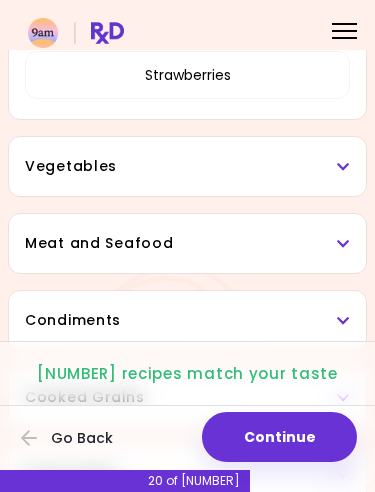 scroll, scrollTop: 1863, scrollLeft: 0, axis: vertical 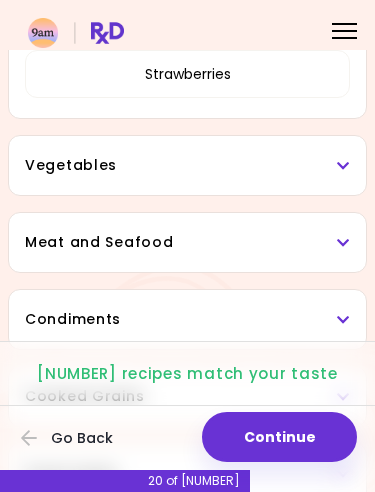 click on "Vegetables" at bounding box center (187, 165) 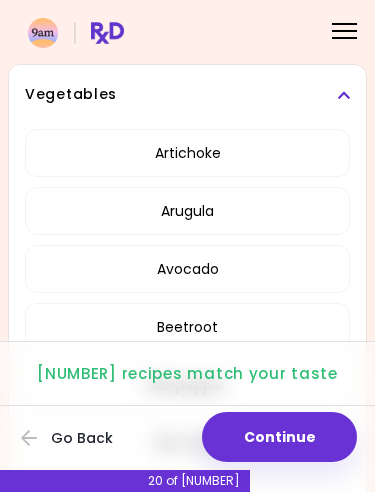 scroll, scrollTop: 1935, scrollLeft: 0, axis: vertical 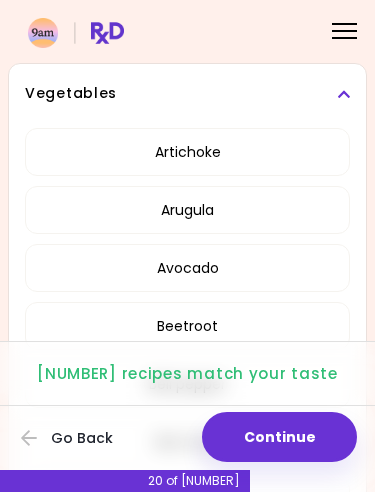 click on "Artichoke" at bounding box center [187, 152] 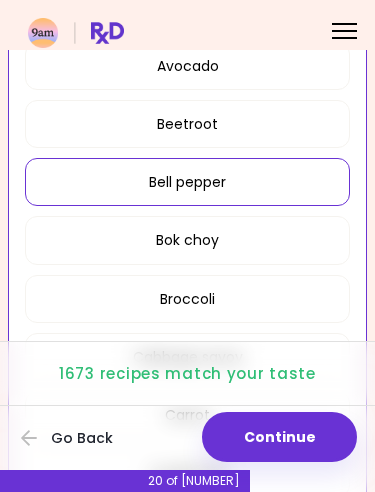 scroll, scrollTop: 2141, scrollLeft: 0, axis: vertical 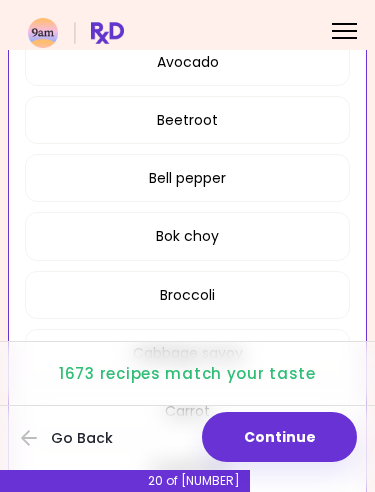 click on "Beetroot" at bounding box center (187, 120) 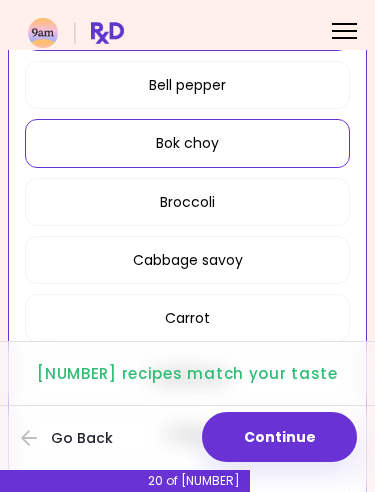 scroll, scrollTop: 2249, scrollLeft: 0, axis: vertical 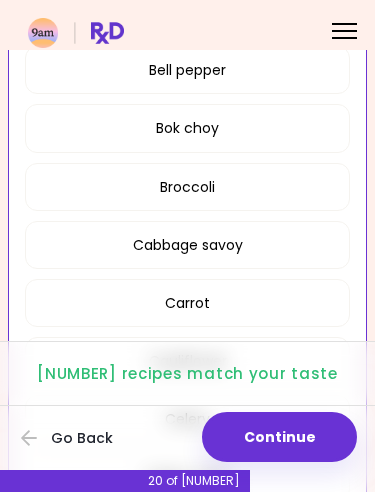 click on "Cabbage savoy" at bounding box center [187, 245] 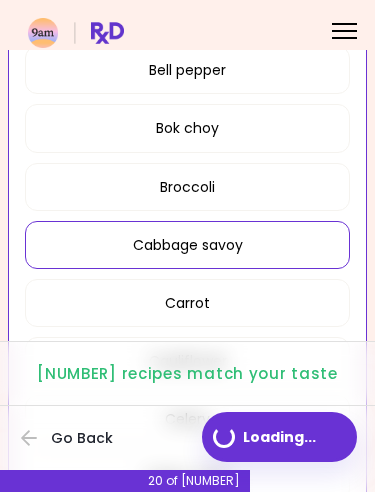 click on "Bok choy" at bounding box center [187, 128] 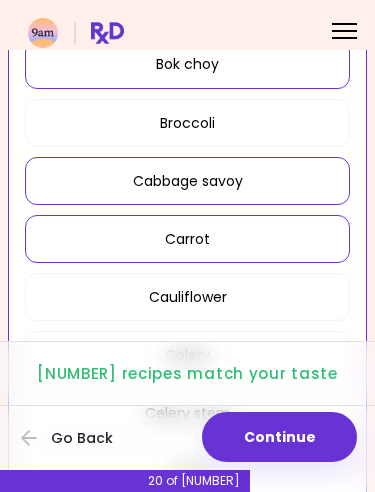 scroll, scrollTop: 2355, scrollLeft: 0, axis: vertical 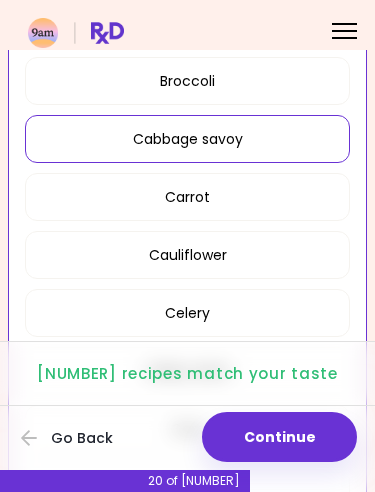 click on "Cauliflower" at bounding box center [187, 255] 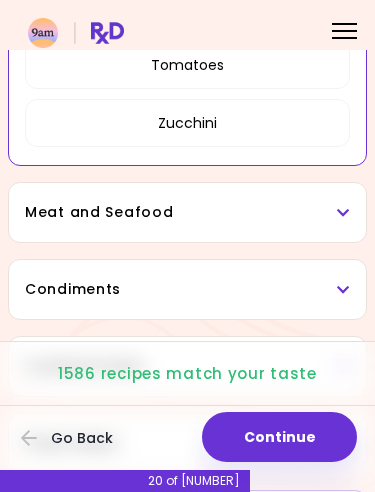 scroll, scrollTop: 3663, scrollLeft: 0, axis: vertical 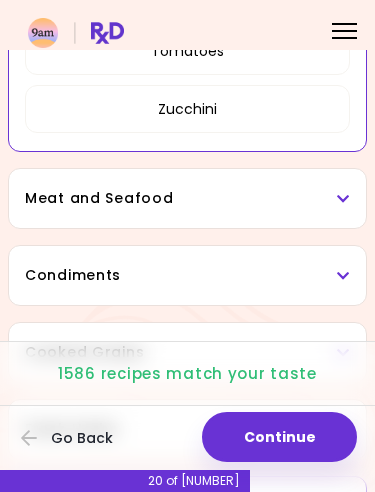 click on "Zucchini" at bounding box center (187, 109) 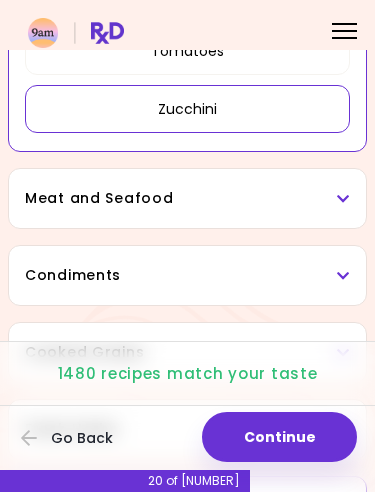 click on "Meat and Seafood" at bounding box center [187, 198] 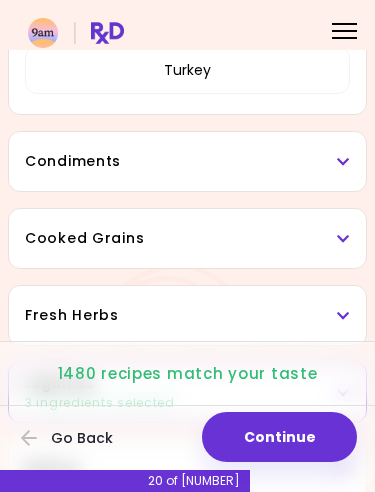 scroll, scrollTop: 4436, scrollLeft: 0, axis: vertical 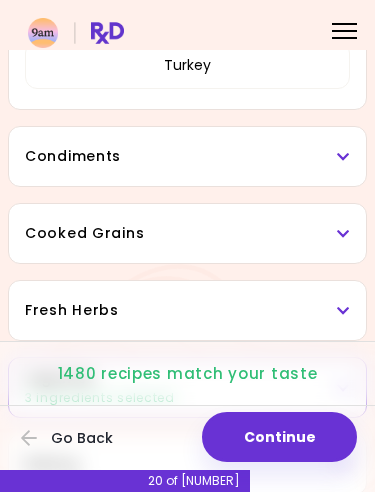 click on "Condiments" at bounding box center [187, 156] 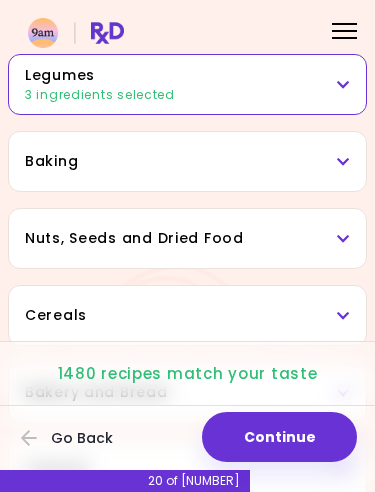 scroll, scrollTop: 5580, scrollLeft: 0, axis: vertical 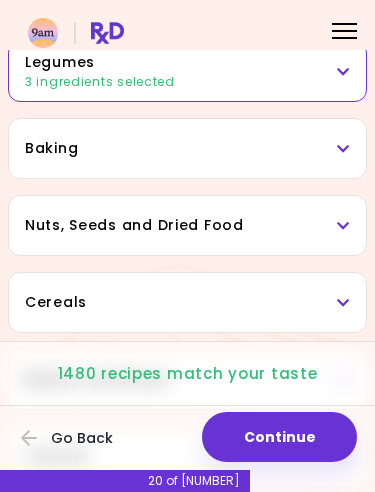 click on "Baking" at bounding box center [187, 148] 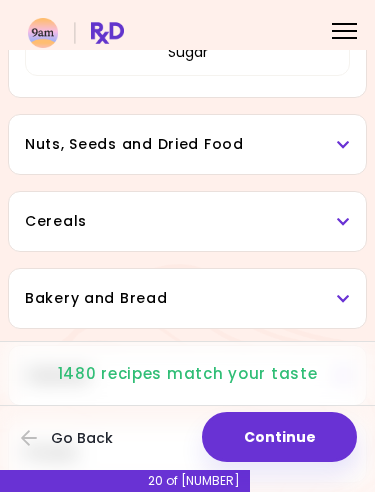 scroll, scrollTop: 5970, scrollLeft: 0, axis: vertical 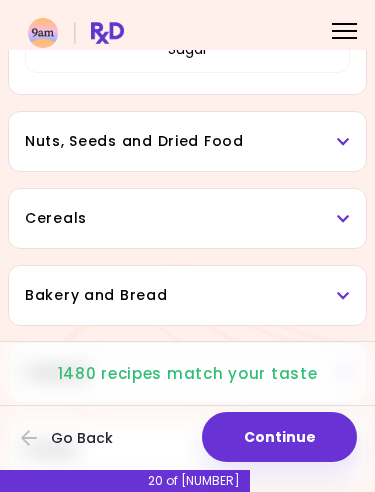 click on "Nuts, Seeds and Dried Food" at bounding box center (187, 141) 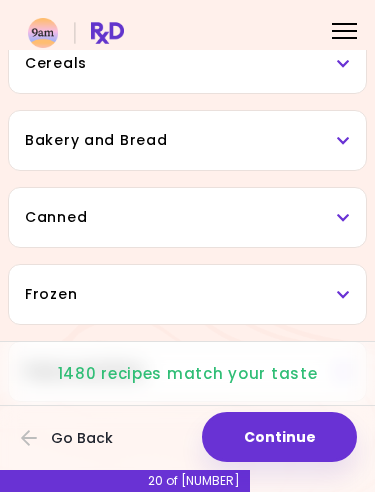 scroll, scrollTop: 6723, scrollLeft: 0, axis: vertical 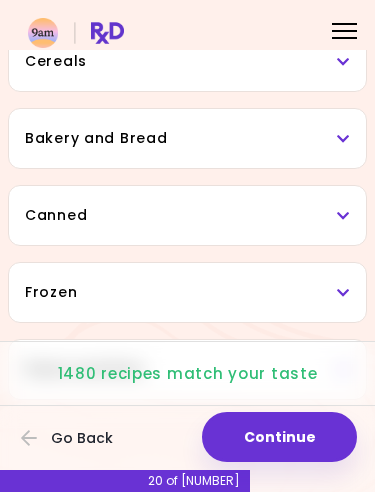click on "Cereals" at bounding box center [187, 61] 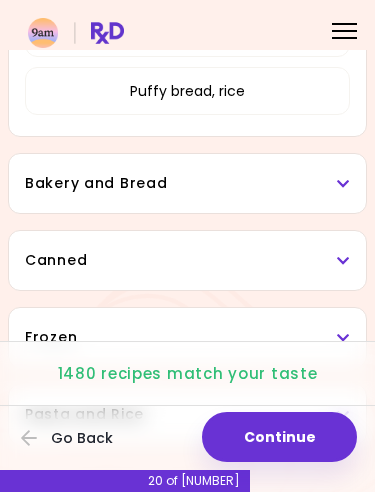 scroll, scrollTop: 6944, scrollLeft: 0, axis: vertical 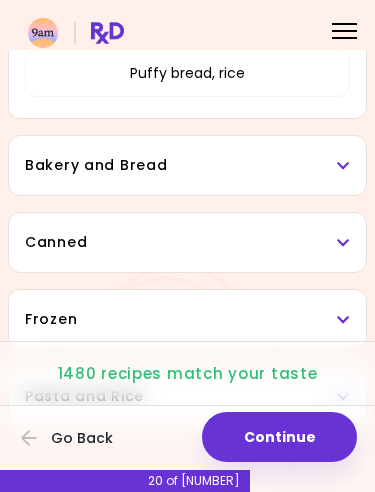 click on "Bakery and Bread" at bounding box center (187, 165) 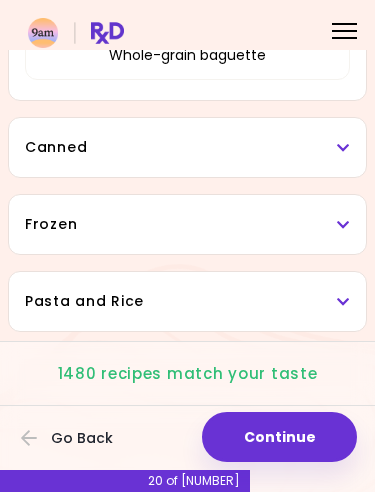 scroll, scrollTop: 7403, scrollLeft: 0, axis: vertical 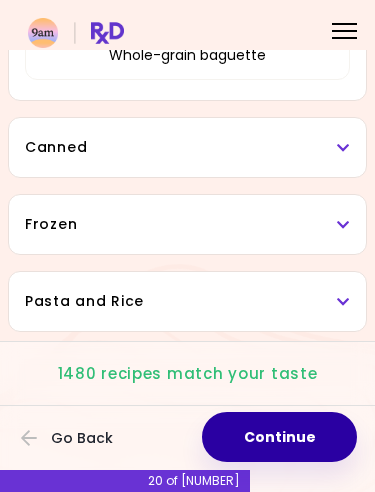 click on "Continue" at bounding box center [279, 437] 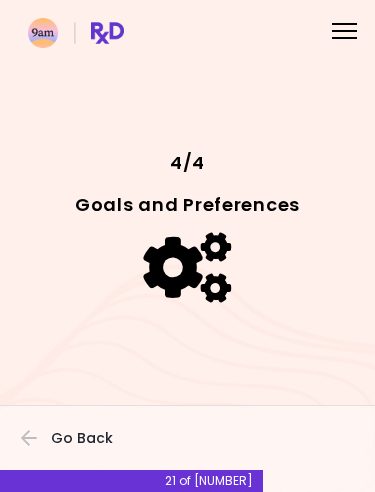 scroll, scrollTop: 0, scrollLeft: 0, axis: both 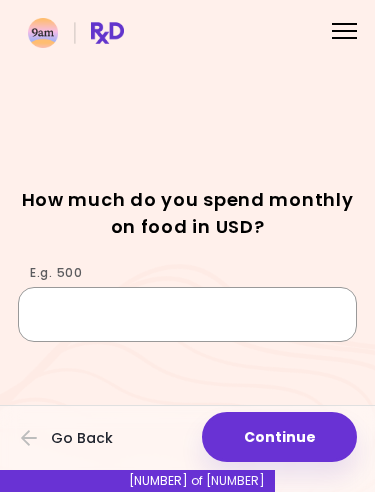 click on "E.g. 500" at bounding box center (187, 314) 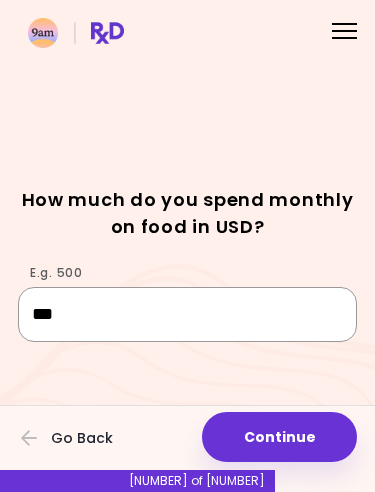 click on "***" at bounding box center (187, 314) 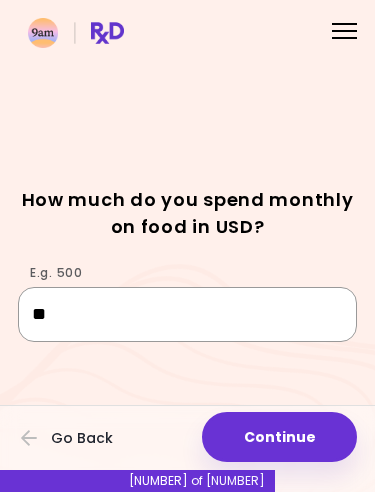type on "*" 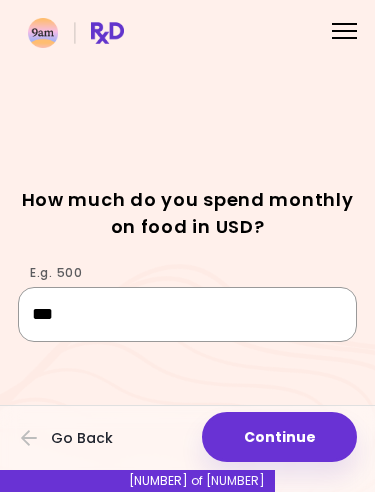 type on "***" 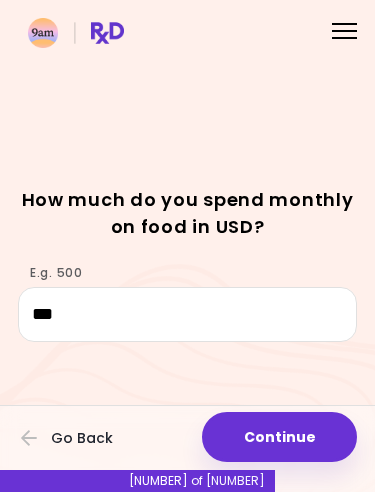 click on "Continue" at bounding box center [279, 437] 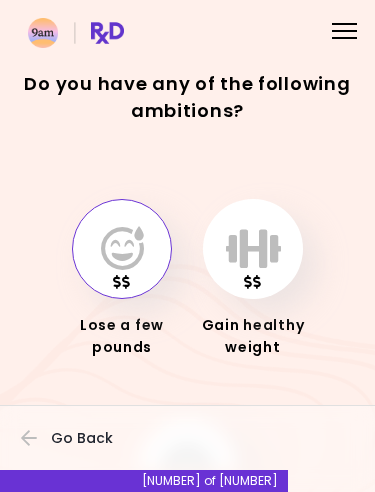 click at bounding box center [122, 249] 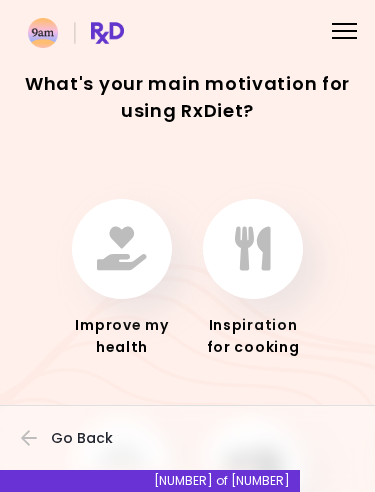 click at bounding box center [122, 249] 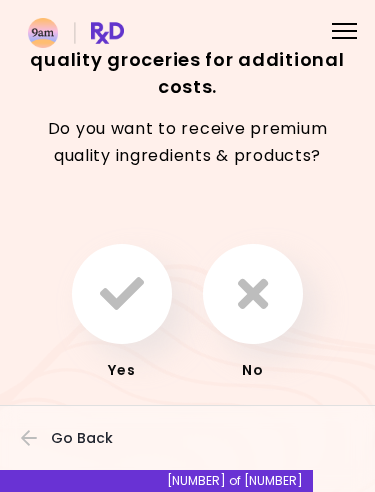 scroll, scrollTop: 50, scrollLeft: 0, axis: vertical 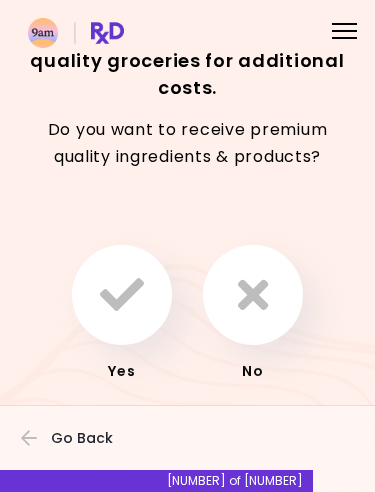 click at bounding box center (253, 295) 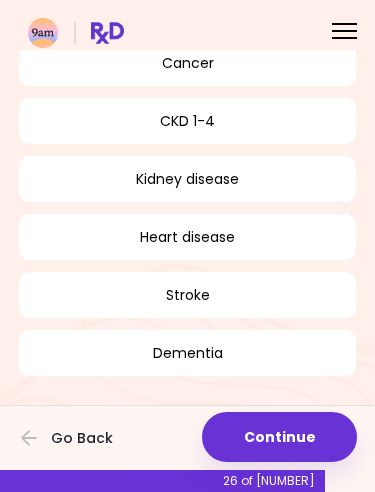 scroll, scrollTop: 437, scrollLeft: 0, axis: vertical 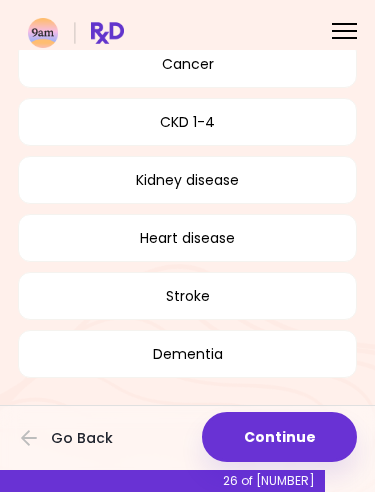 click on "Continue" at bounding box center [279, 437] 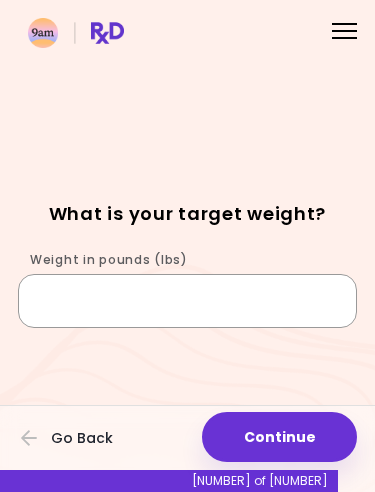 click on "Weight in pounds (lbs)" at bounding box center [187, 301] 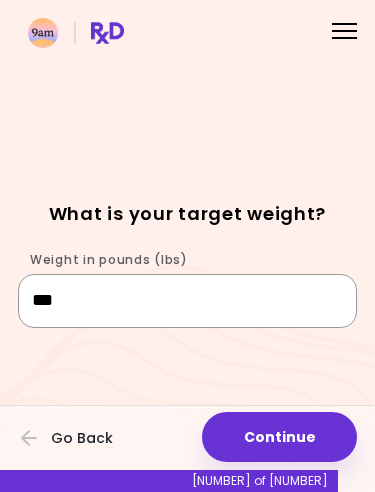 type on "***" 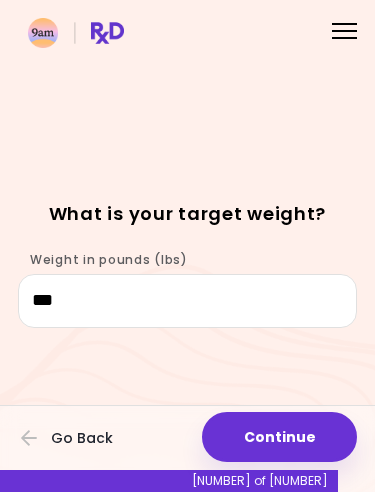 click on "Continue" at bounding box center (279, 437) 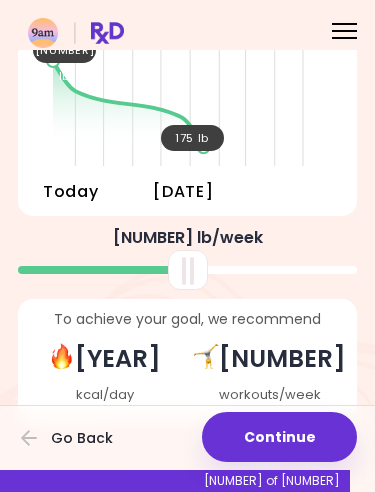 scroll, scrollTop: 180, scrollLeft: 0, axis: vertical 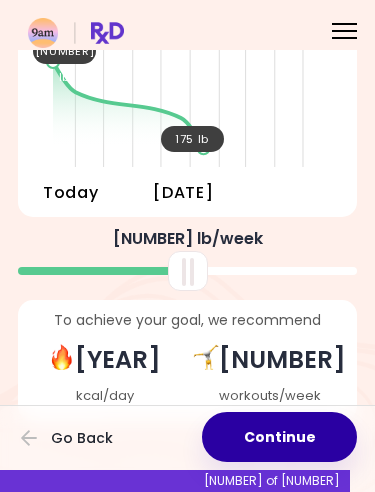 click on "Continue" at bounding box center (279, 437) 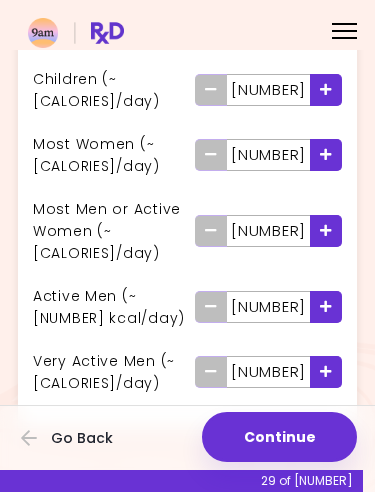scroll, scrollTop: 180, scrollLeft: 0, axis: vertical 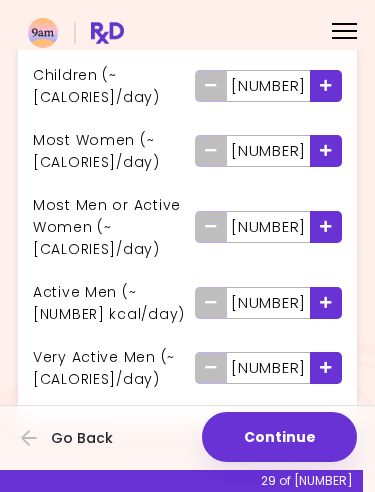 click at bounding box center (326, 85) 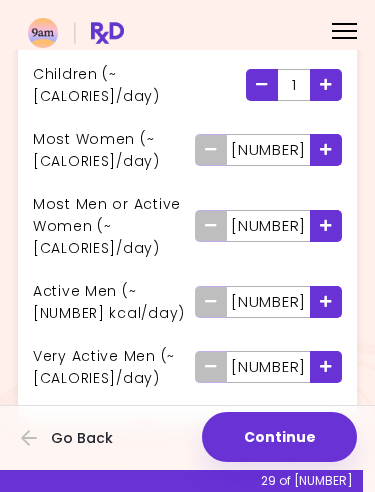 scroll, scrollTop: 180, scrollLeft: 0, axis: vertical 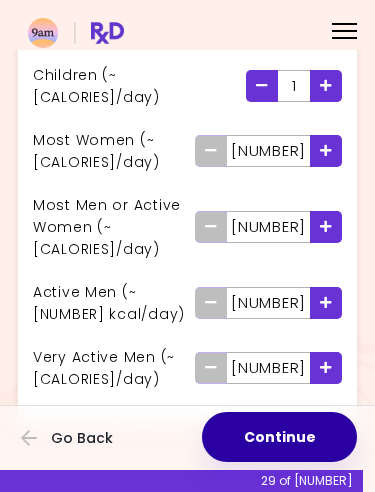 click on "Continue" at bounding box center (279, 437) 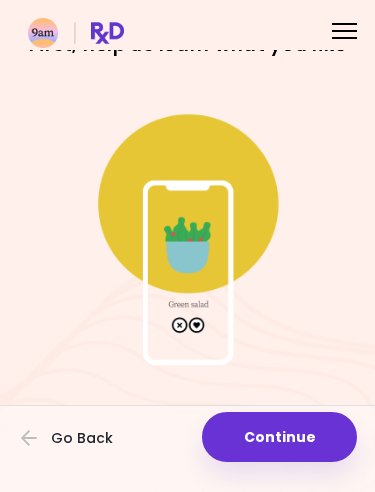 scroll, scrollTop: 61, scrollLeft: 0, axis: vertical 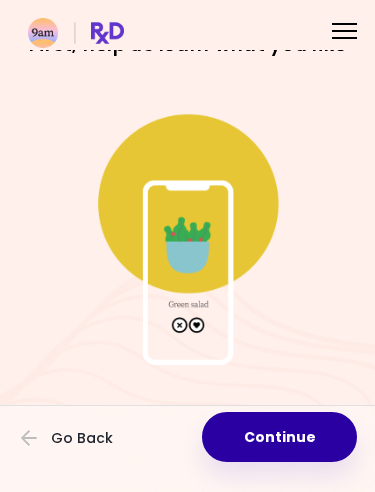 click on "Continue" at bounding box center [279, 437] 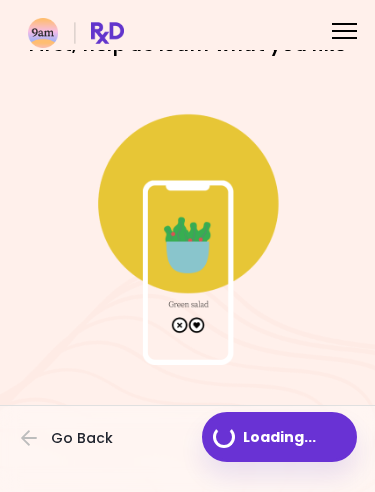 scroll, scrollTop: 0, scrollLeft: 0, axis: both 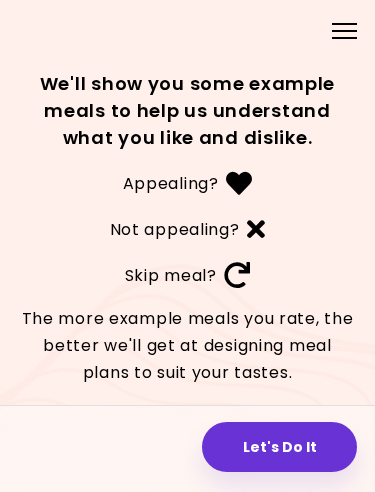 click on "Let's Do It" at bounding box center (279, 447) 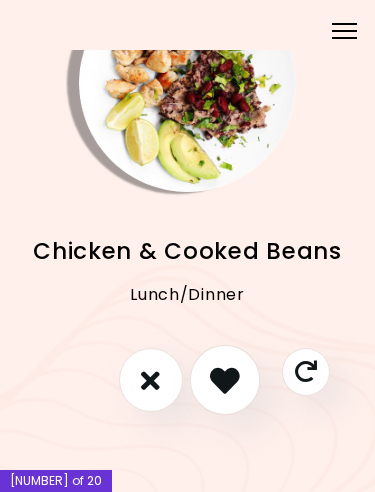 scroll, scrollTop: 86, scrollLeft: 0, axis: vertical 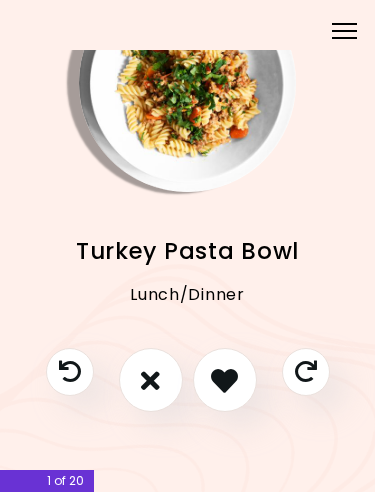 click at bounding box center [224, 380] 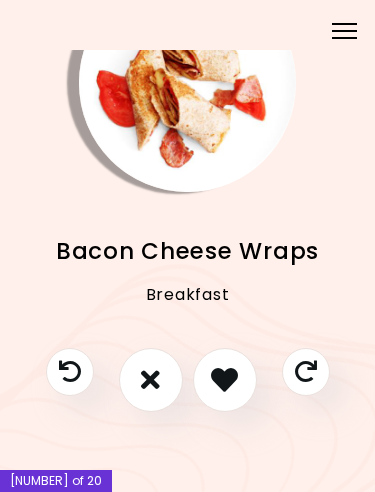 click at bounding box center [224, 379] 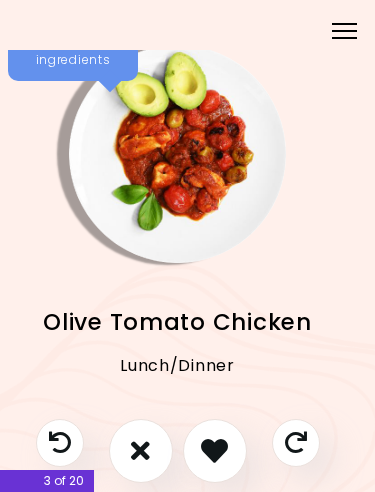 scroll, scrollTop: 15, scrollLeft: 11, axis: both 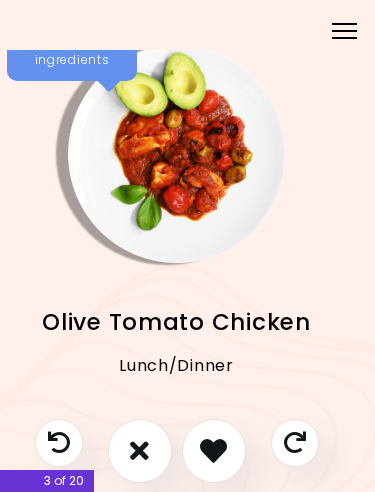 click at bounding box center (139, 450) 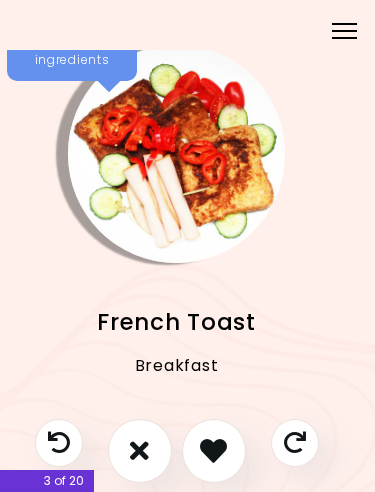 click at bounding box center (213, 450) 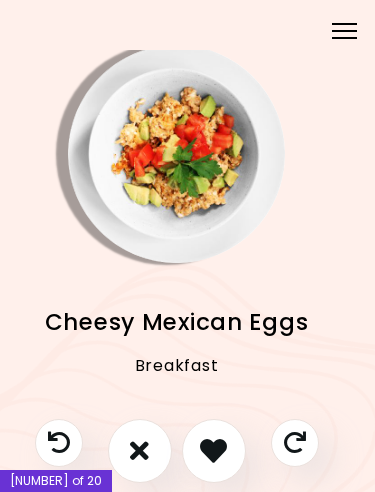 click at bounding box center (213, 450) 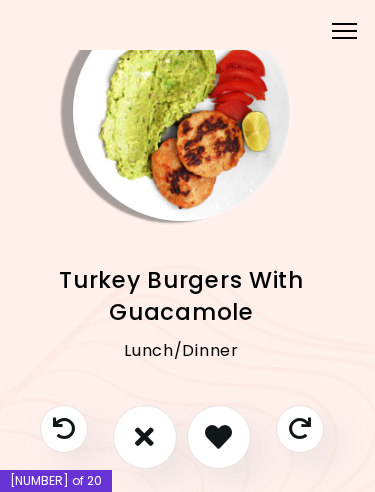 scroll, scrollTop: 61, scrollLeft: 6, axis: both 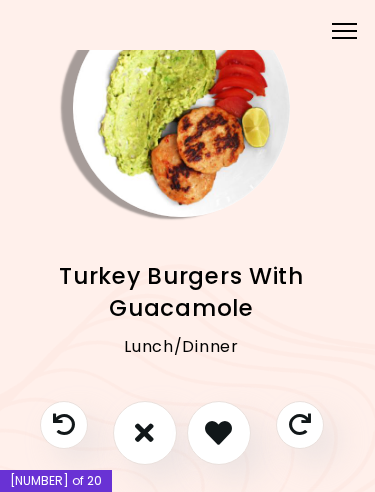 click at bounding box center (218, 432) 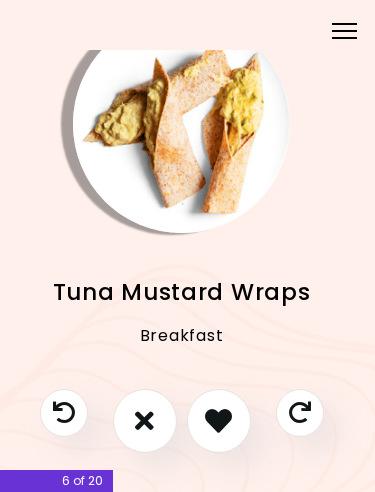 scroll, scrollTop: 44, scrollLeft: 6, axis: both 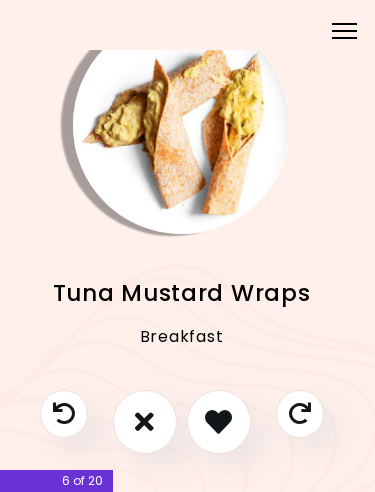 click at bounding box center [218, 421] 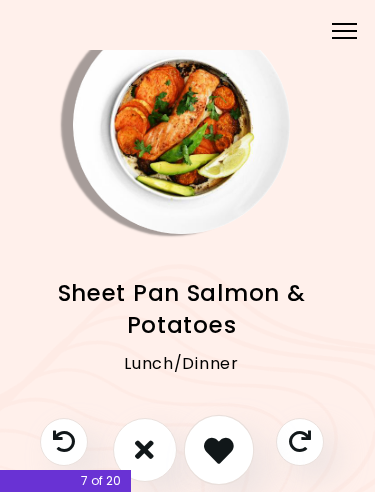 click at bounding box center [219, 450] 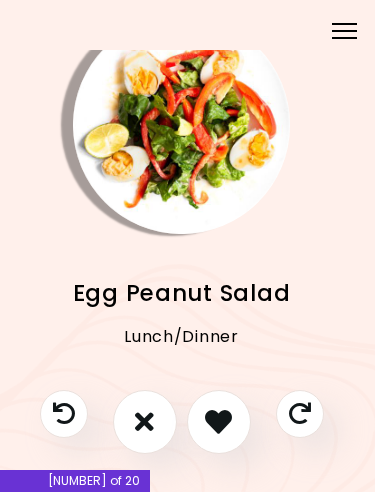 click at bounding box center [144, 421] 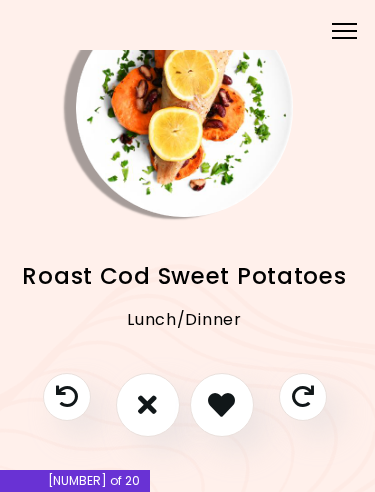 scroll, scrollTop: 66, scrollLeft: 3, axis: both 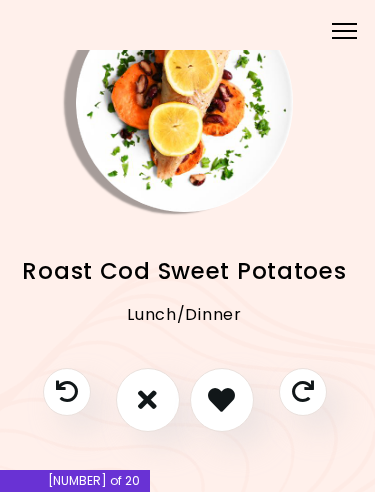 click at bounding box center [221, 399] 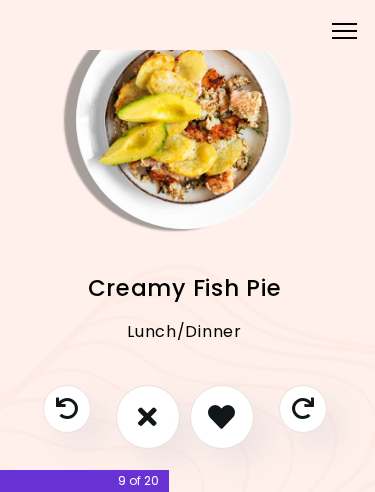 scroll, scrollTop: 61, scrollLeft: 5, axis: both 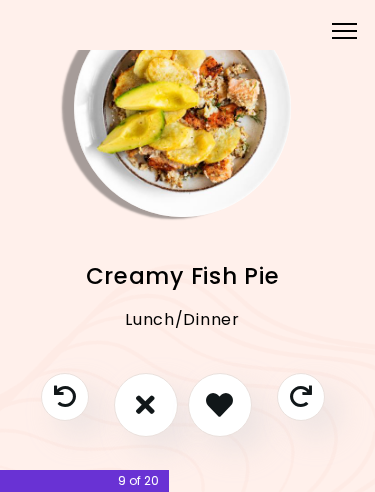 click at bounding box center [219, 404] 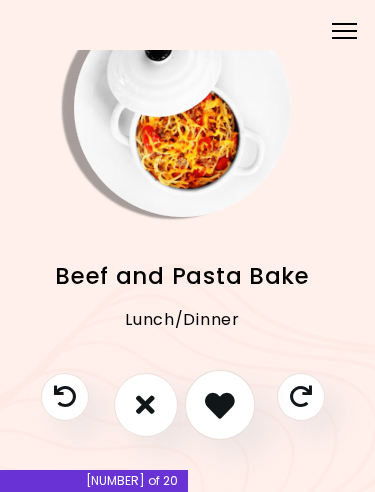 click at bounding box center (220, 405) 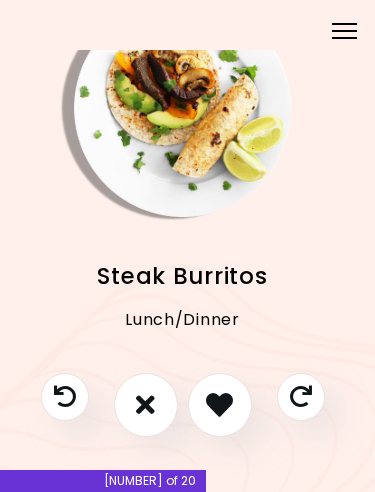 click at bounding box center [219, 404] 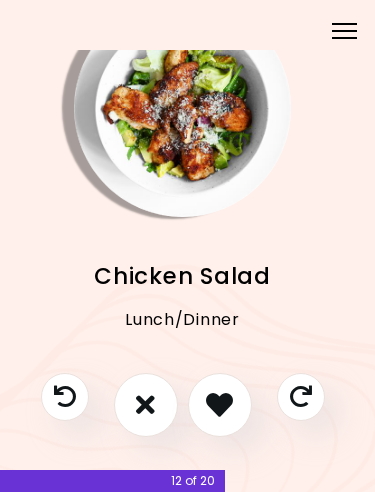 click at bounding box center (219, 404) 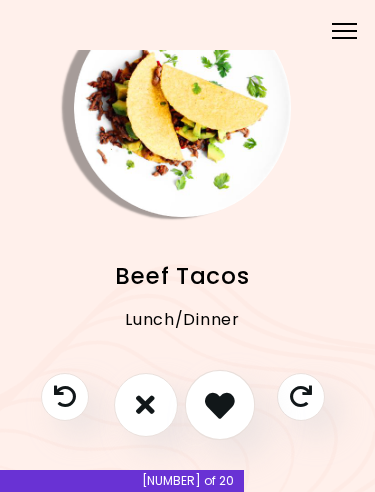 click at bounding box center (220, 405) 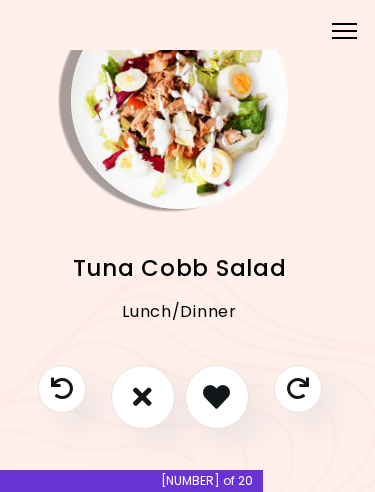 scroll, scrollTop: 72, scrollLeft: 7, axis: both 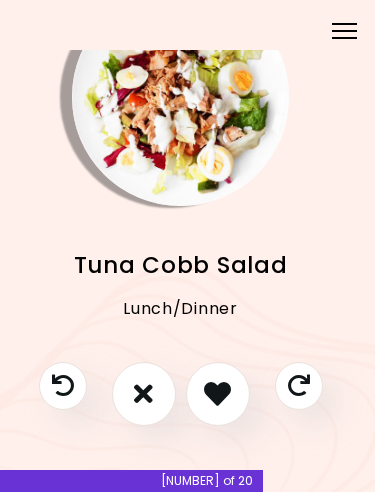 click at bounding box center [217, 393] 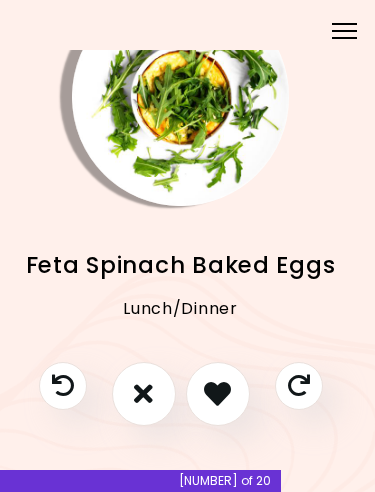 click at bounding box center [217, 393] 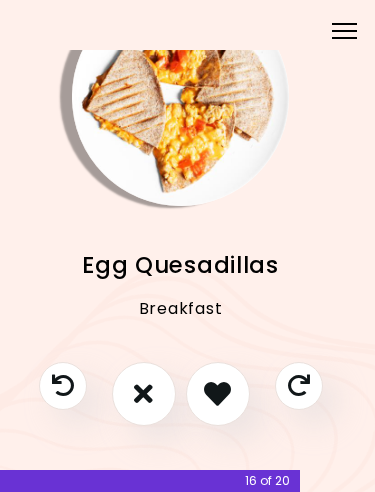 click at bounding box center (217, 393) 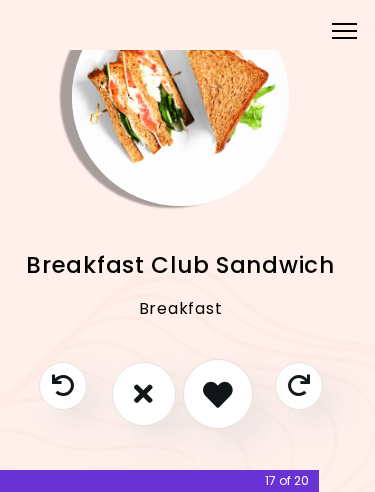 click at bounding box center (218, 394) 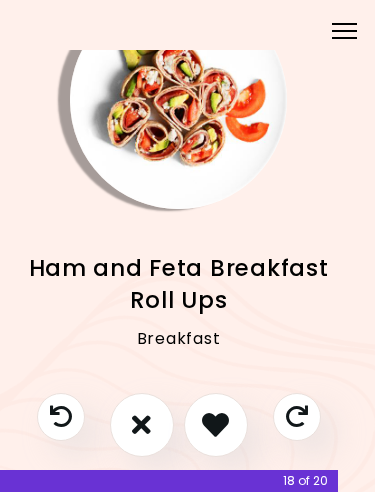 scroll, scrollTop: 72, scrollLeft: 9, axis: both 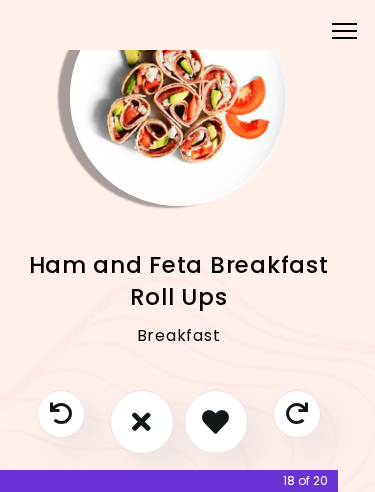 click at bounding box center (141, 421) 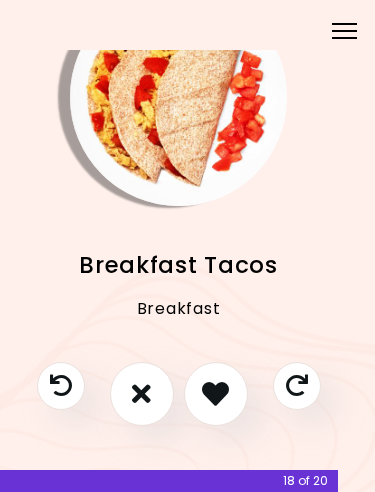 click at bounding box center [215, 393] 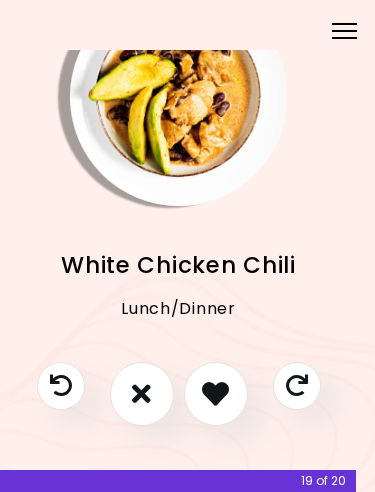 click at bounding box center (215, 393) 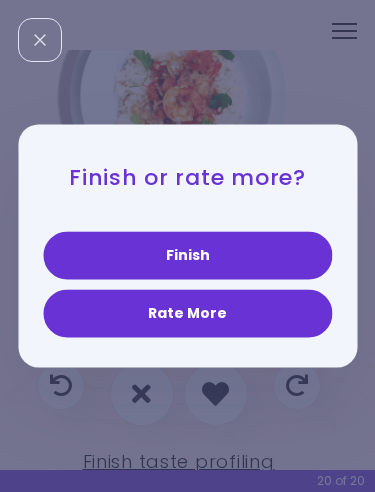 scroll, scrollTop: 0, scrollLeft: 0, axis: both 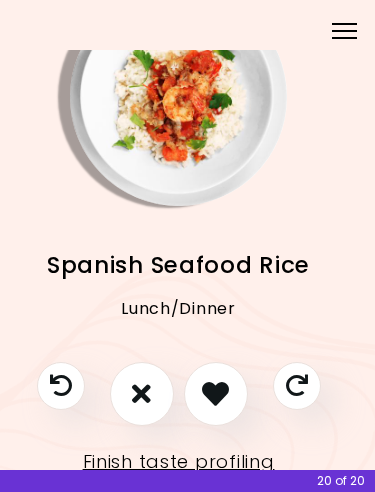 click at bounding box center (215, 393) 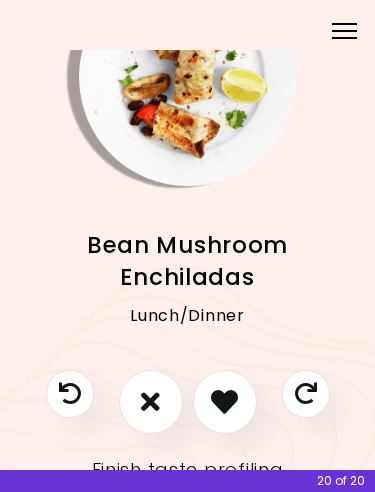 scroll, scrollTop: 94, scrollLeft: 0, axis: vertical 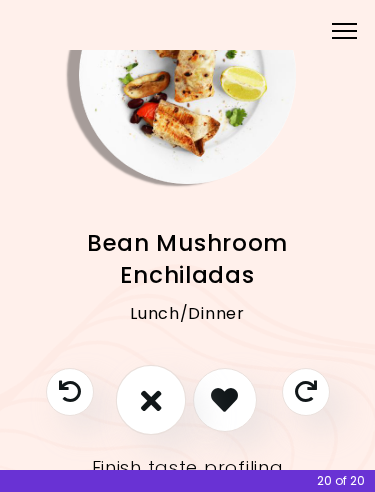 click at bounding box center (150, 400) 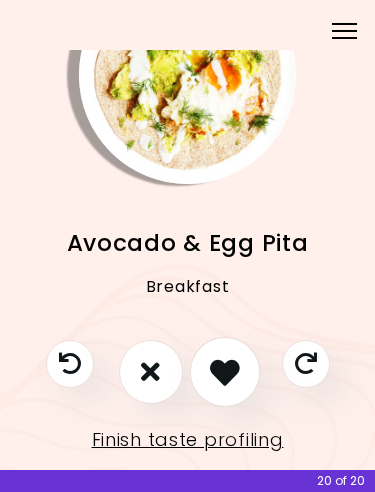 click at bounding box center [225, 372] 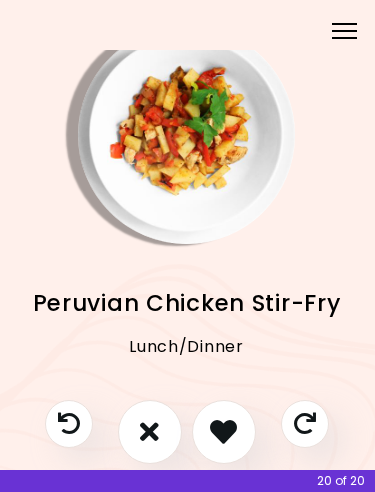 scroll, scrollTop: 53, scrollLeft: 0, axis: vertical 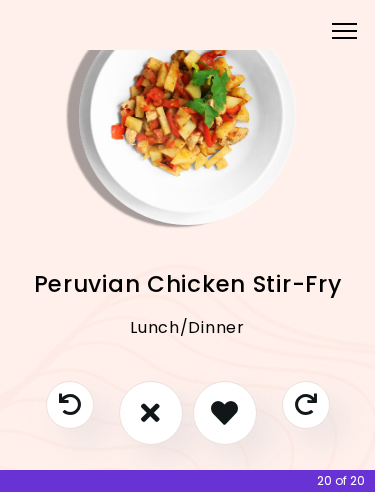 click at bounding box center (224, 412) 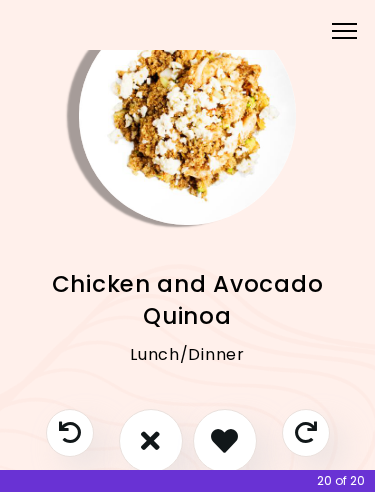 click at bounding box center (224, 440) 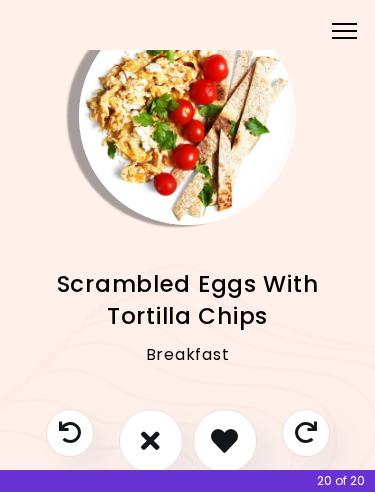 click at bounding box center [224, 440] 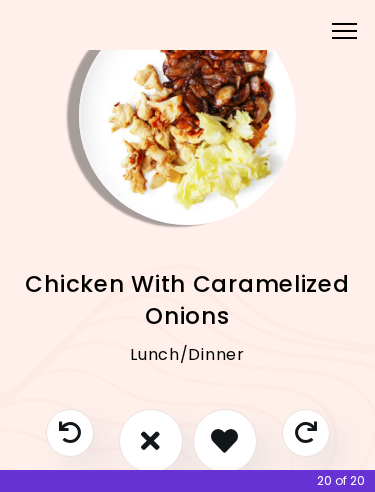click at bounding box center [224, 440] 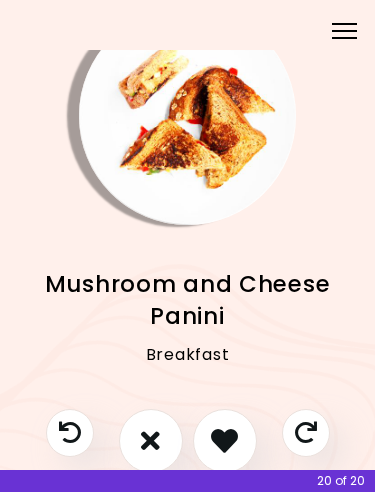 click at bounding box center [150, 440] 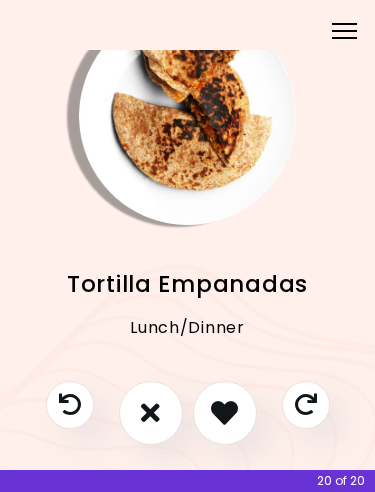 click at bounding box center [225, 413] 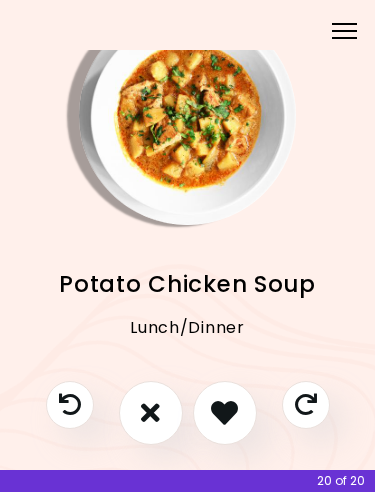 click at bounding box center [224, 412] 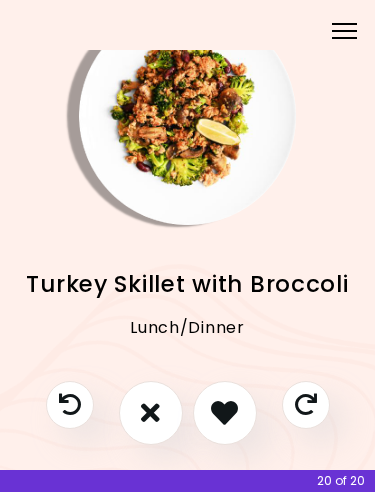 click at bounding box center [224, 412] 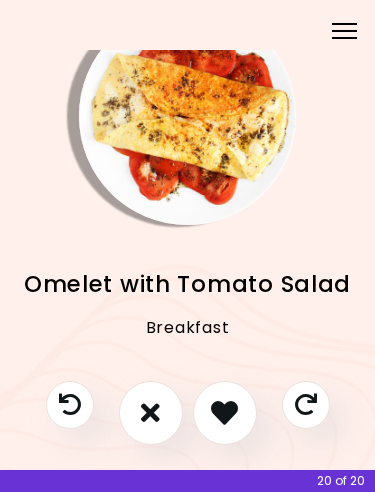 click at bounding box center [150, 412] 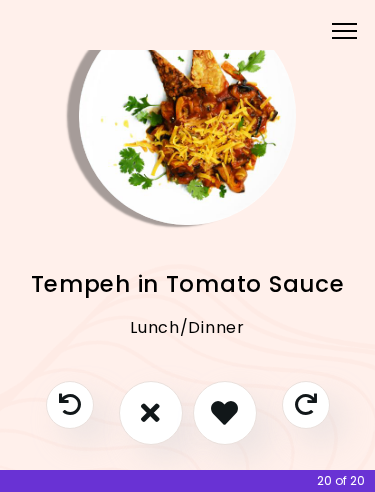 click at bounding box center (150, 412) 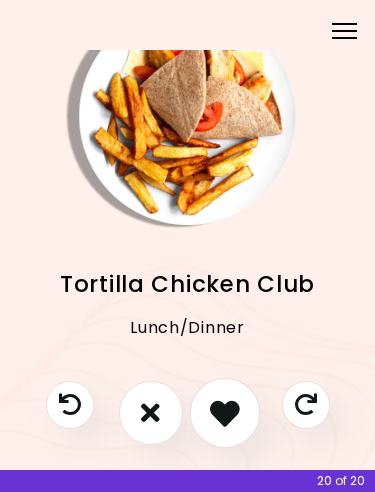 click at bounding box center [225, 413] 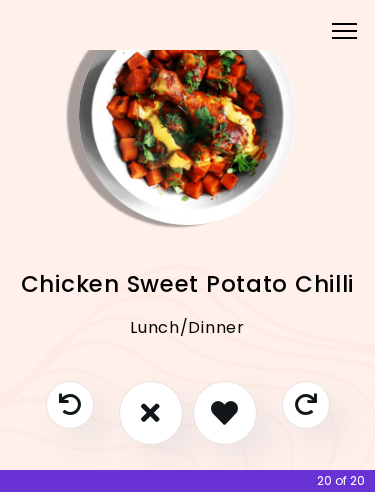 click at bounding box center (224, 412) 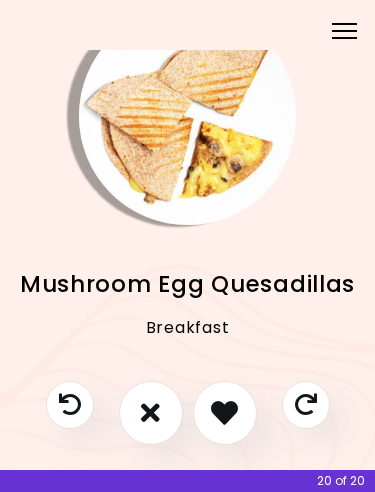 click at bounding box center [224, 412] 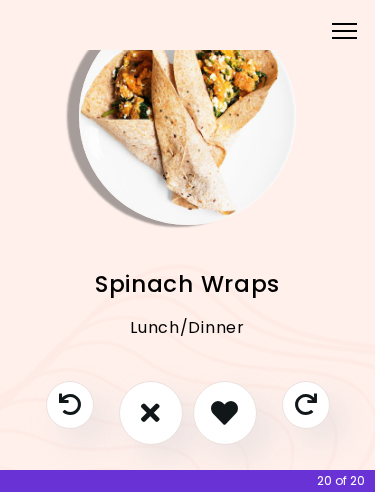 click at bounding box center [224, 412] 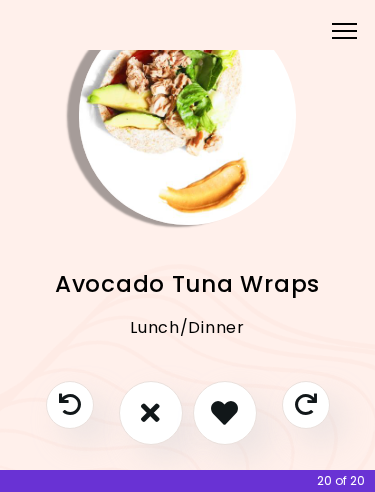 click at bounding box center [224, 412] 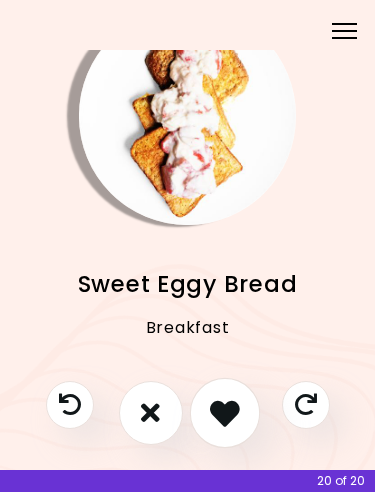 click at bounding box center (224, 412) 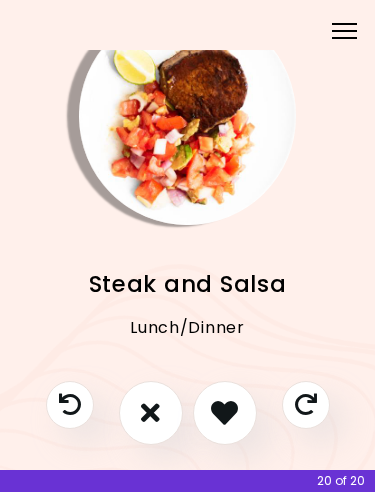 click at bounding box center (224, 412) 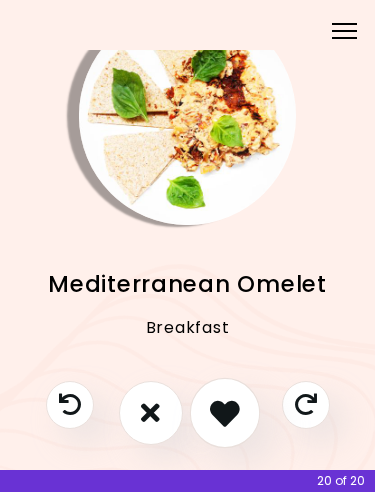 click at bounding box center (225, 413) 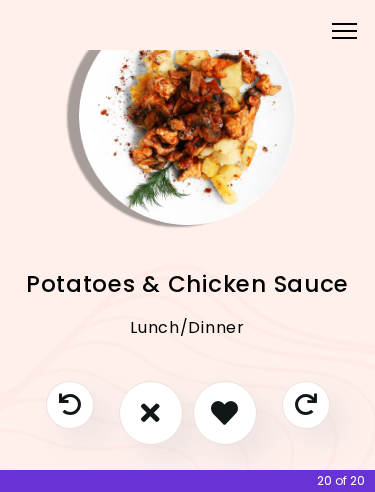 click at bounding box center [224, 412] 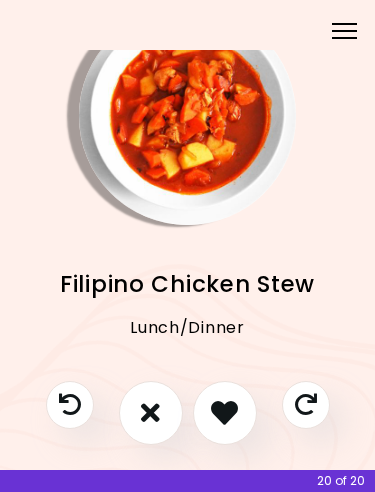 click at bounding box center [150, 412] 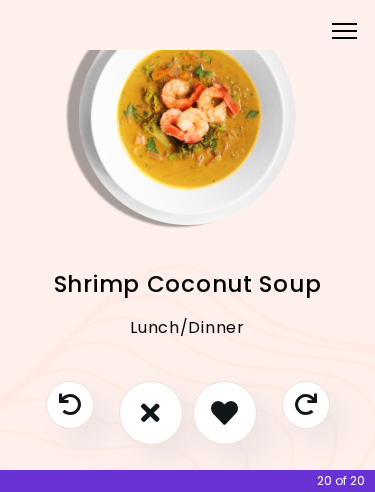 click at bounding box center (150, 412) 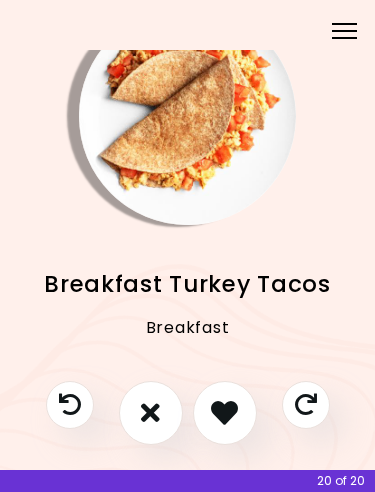 click at bounding box center [224, 412] 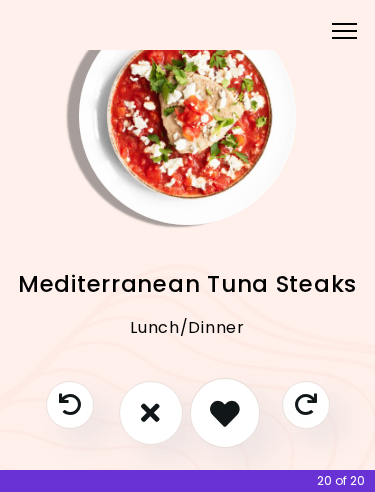 click at bounding box center [225, 413] 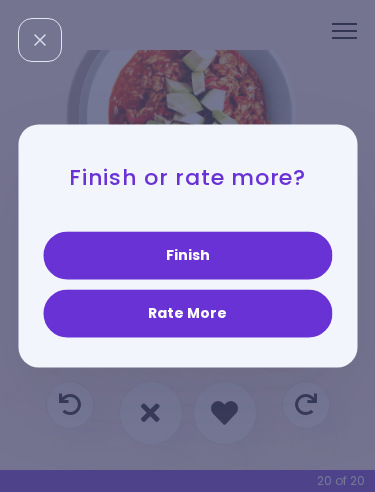 click on "Finish" at bounding box center (187, 256) 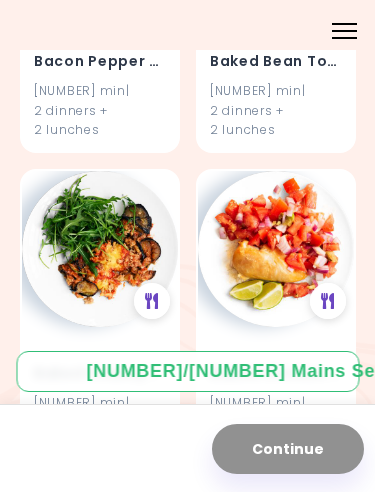 scroll, scrollTop: 1653, scrollLeft: 0, axis: vertical 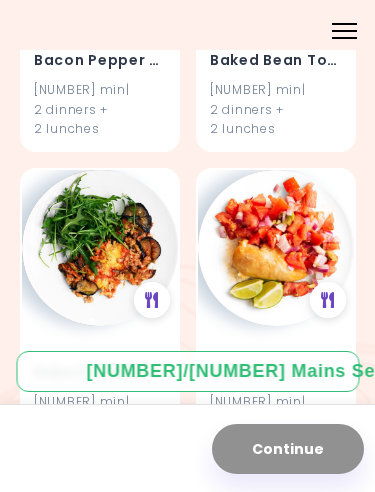click at bounding box center (152, 300) 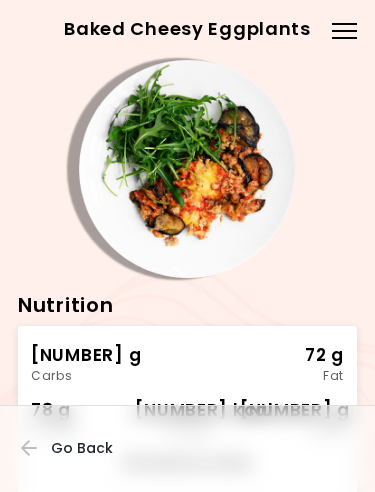 scroll, scrollTop: -1, scrollLeft: 0, axis: vertical 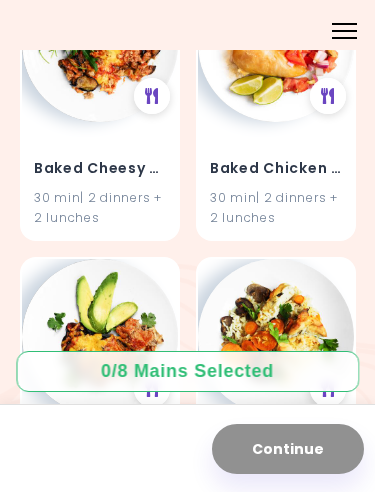 click at bounding box center [328, 96] 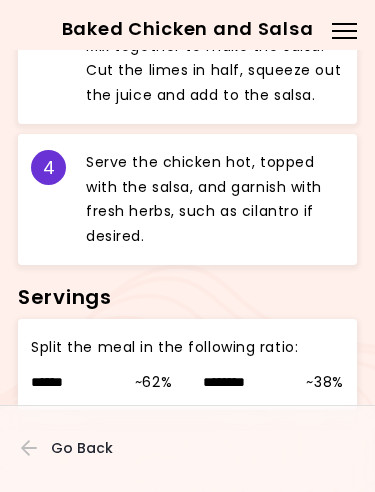 scroll, scrollTop: 1234, scrollLeft: 0, axis: vertical 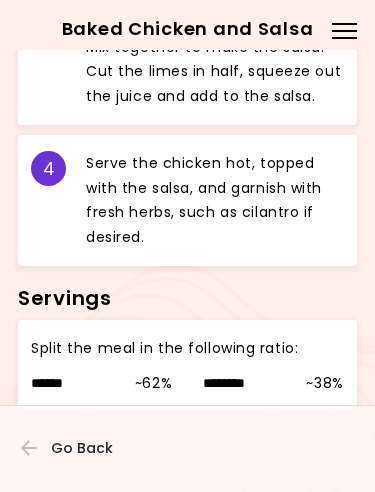 click on "Go Back" at bounding box center [81, 448] 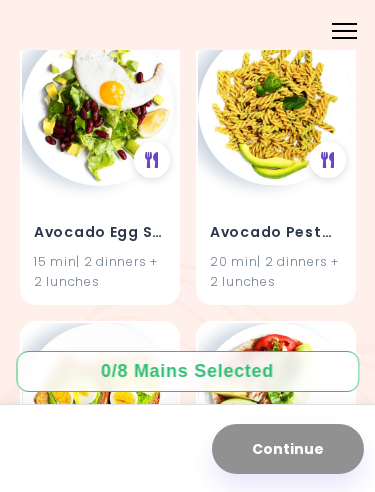 scroll, scrollTop: 528, scrollLeft: 0, axis: vertical 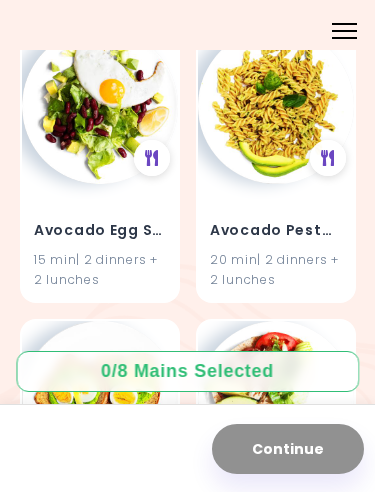 click on "0 / 8   Mains Selected" at bounding box center [188, 371] 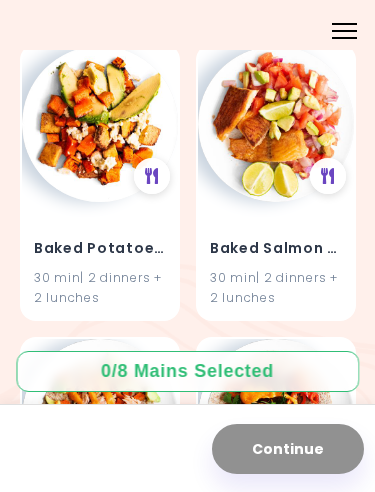scroll, scrollTop: 2858, scrollLeft: 0, axis: vertical 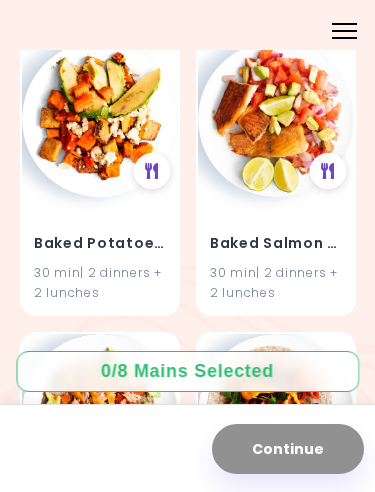 click on "Baked Salmon and Salsa" at bounding box center (276, 243) 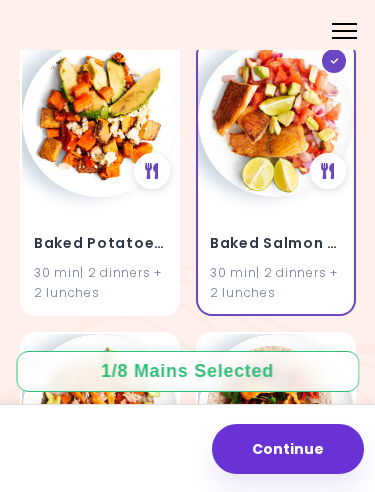 click on "30   min  |   2 dinners +
2 lunches" at bounding box center (276, 282) 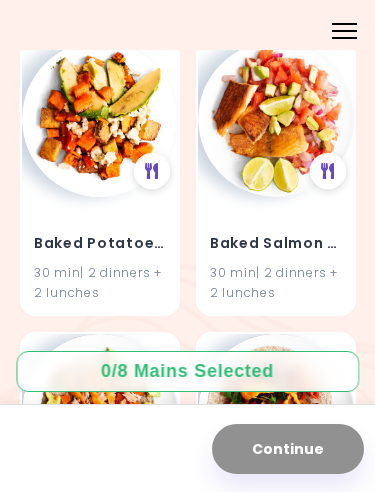 click on "Baked Salmon and Salsa" at bounding box center [276, 243] 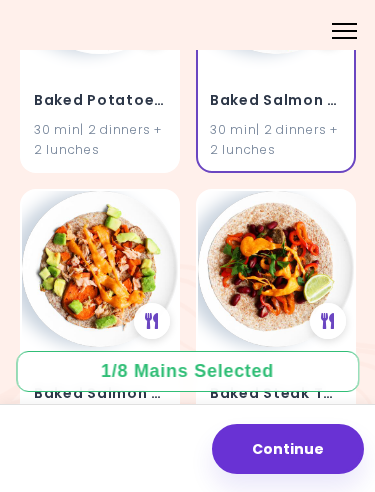 scroll, scrollTop: 3002, scrollLeft: 0, axis: vertical 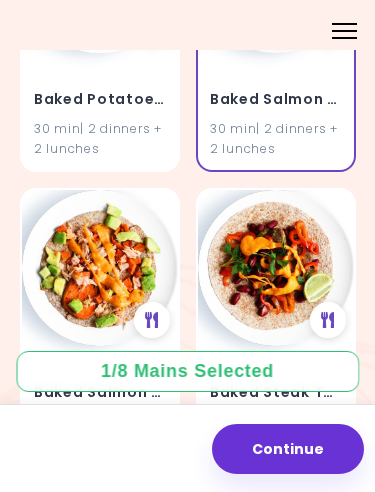 click on "30   min  |   2 dinners +
2 lunches" at bounding box center (276, 138) 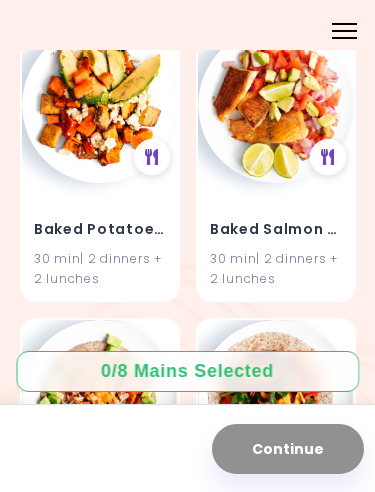 scroll, scrollTop: 2880, scrollLeft: 0, axis: vertical 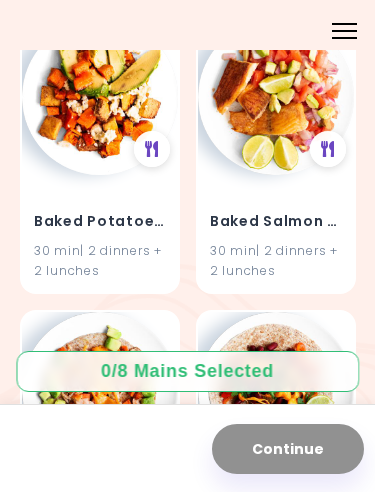 click on "30   min  |   2 dinners +
2 lunches" at bounding box center (276, 260) 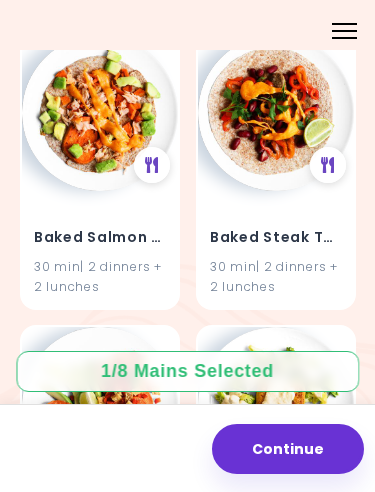 scroll, scrollTop: 3156, scrollLeft: 0, axis: vertical 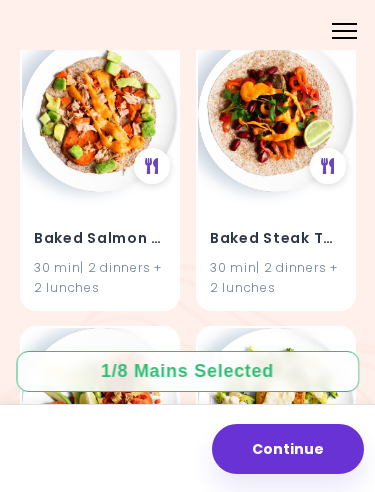 click at bounding box center [328, 166] 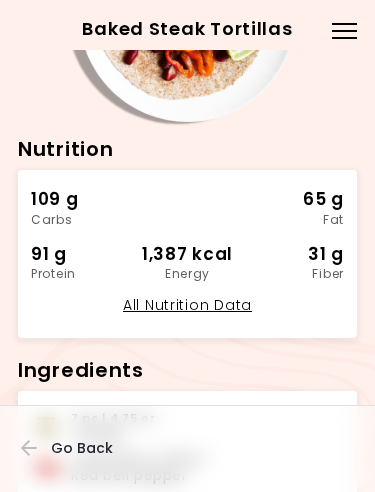 scroll, scrollTop: 157, scrollLeft: 0, axis: vertical 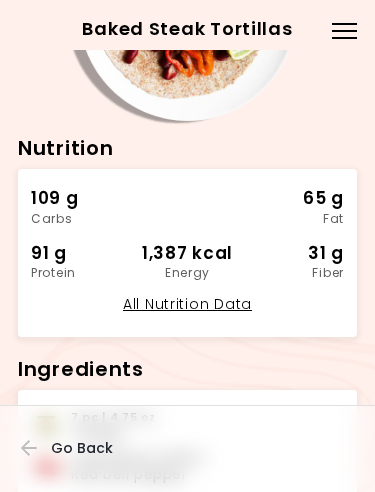 click 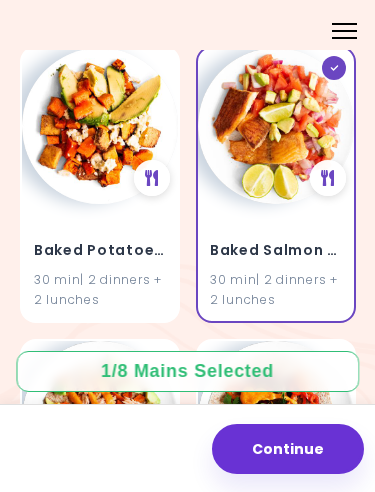 scroll, scrollTop: 2857, scrollLeft: 0, axis: vertical 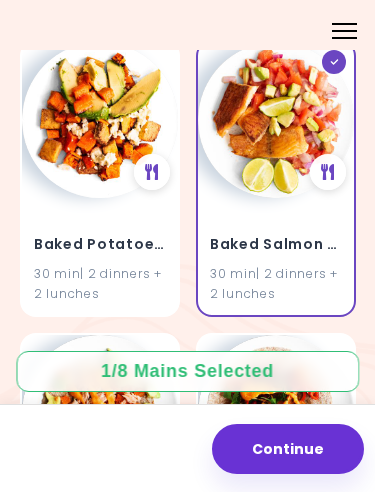 click on "30   min  |   2 dinners +
2 lunches" at bounding box center (100, 283) 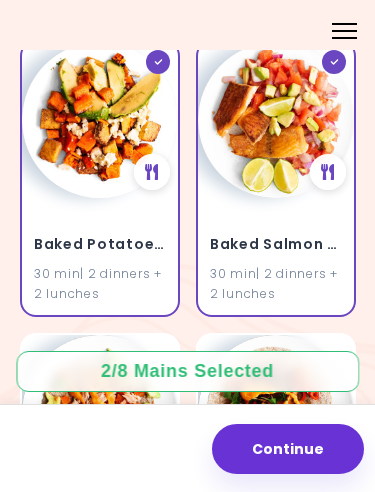 click at bounding box center [152, 172] 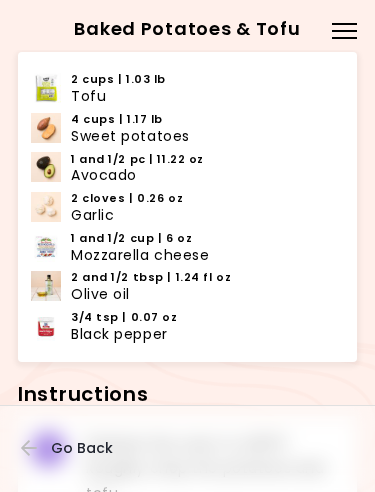 scroll, scrollTop: 496, scrollLeft: 0, axis: vertical 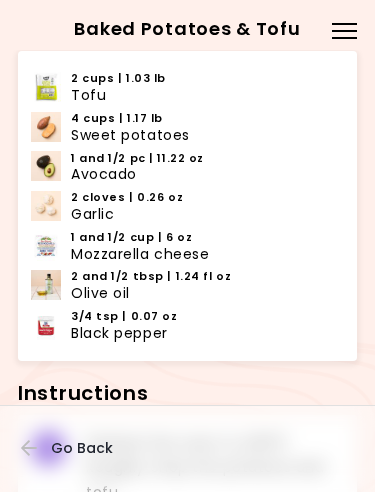 click 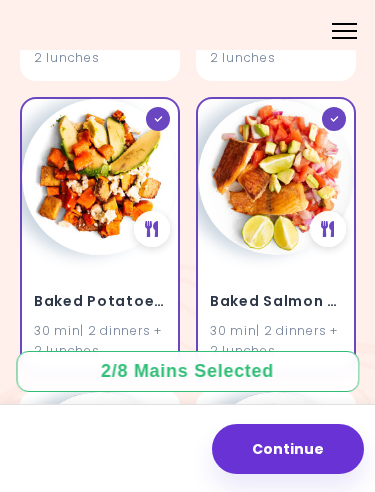 scroll, scrollTop: 2820, scrollLeft: 0, axis: vertical 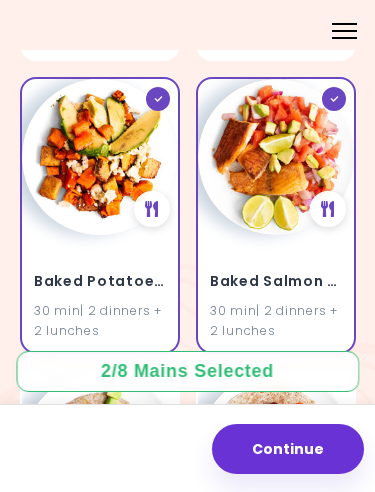 click on "Baked Potatoes & Tofu" at bounding box center (100, 281) 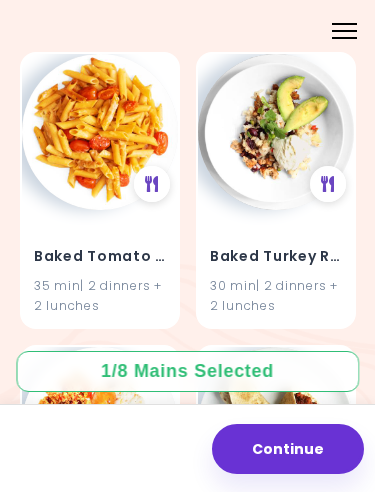 scroll, scrollTop: 3724, scrollLeft: 0, axis: vertical 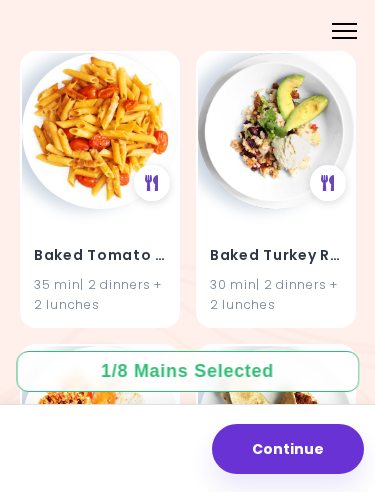 click at bounding box center [152, 183] 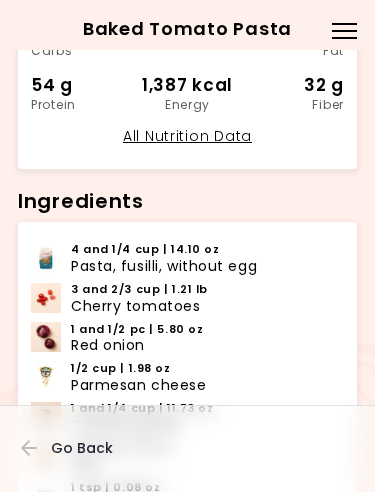 scroll, scrollTop: 327, scrollLeft: 0, axis: vertical 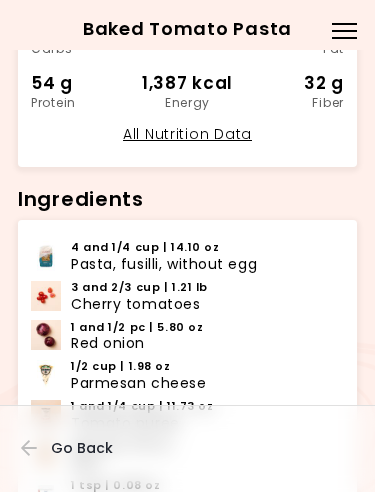 click on "Go Back" at bounding box center (81, 448) 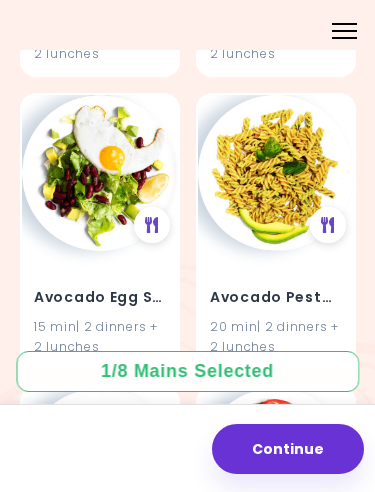 scroll, scrollTop: 513, scrollLeft: 0, axis: vertical 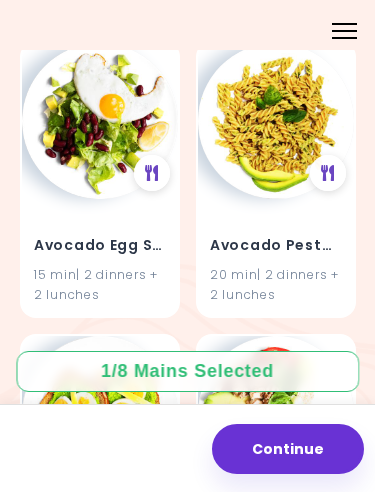 click at bounding box center (328, 173) 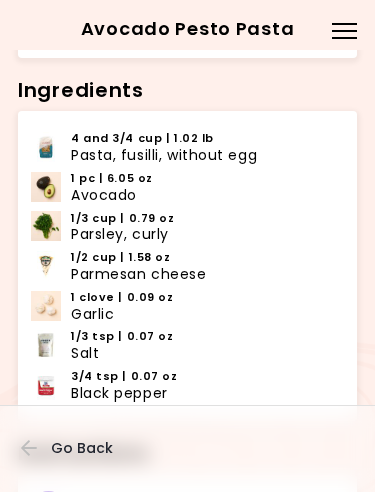 scroll, scrollTop: 439, scrollLeft: 0, axis: vertical 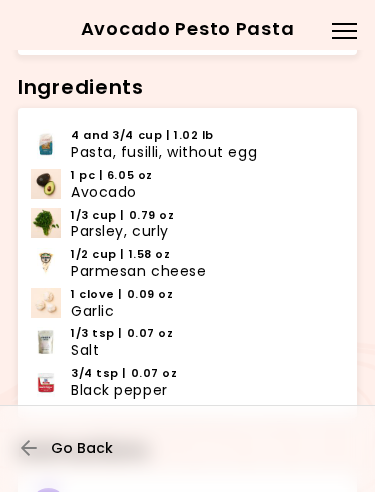click 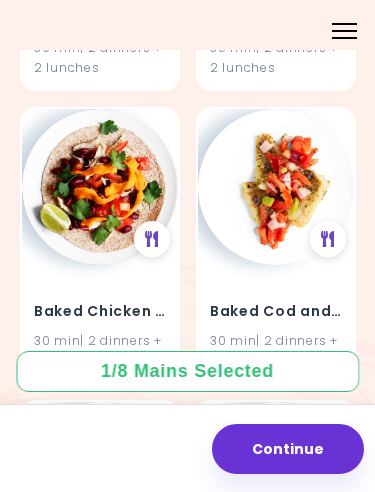 scroll, scrollTop: 2203, scrollLeft: 0, axis: vertical 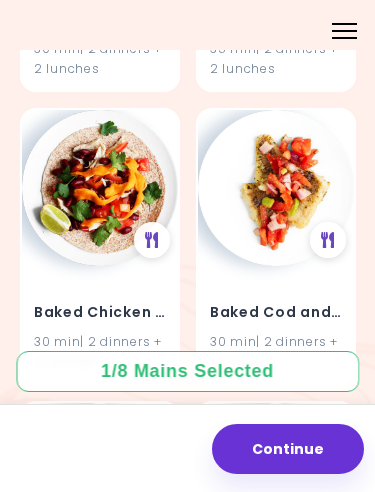 click at bounding box center [328, 240] 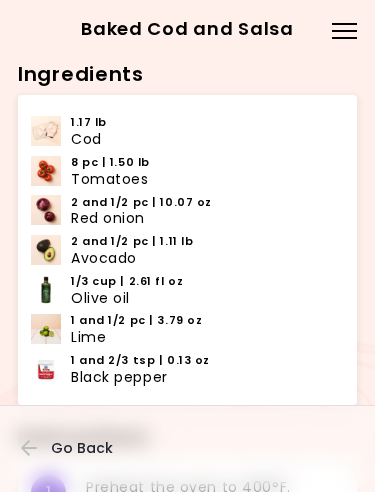 scroll, scrollTop: 454, scrollLeft: 0, axis: vertical 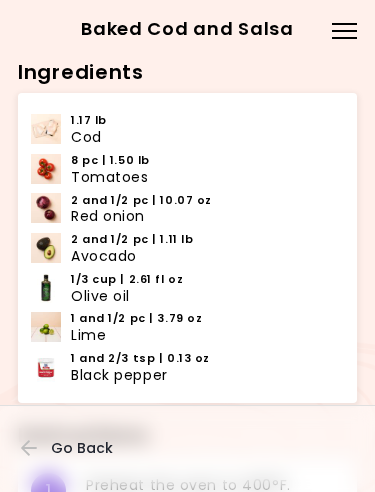 click 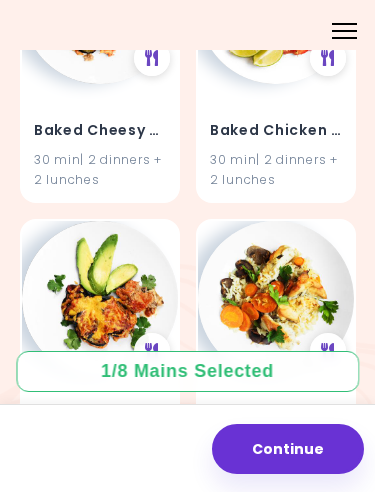 scroll, scrollTop: 1716, scrollLeft: 0, axis: vertical 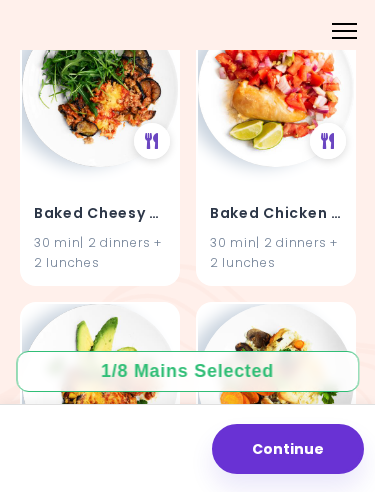 click on "30   min  |   2 dinners +
2 lunches" at bounding box center [276, 253] 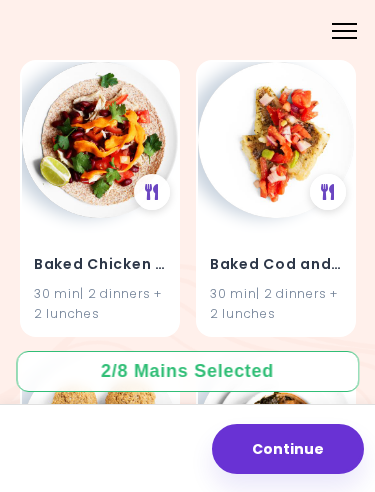 scroll, scrollTop: 2253, scrollLeft: 0, axis: vertical 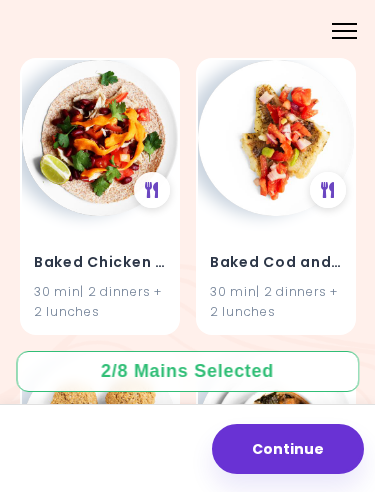 click on "Baked Cod and Salsa" at bounding box center [276, 263] 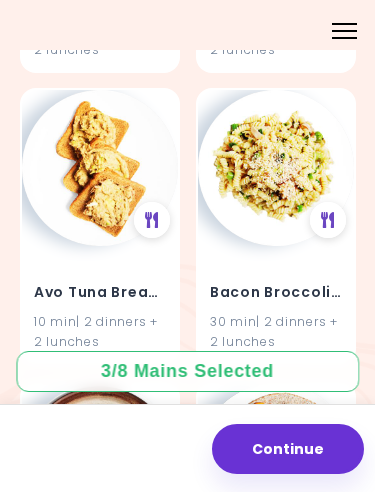 scroll, scrollTop: 1050, scrollLeft: 0, axis: vertical 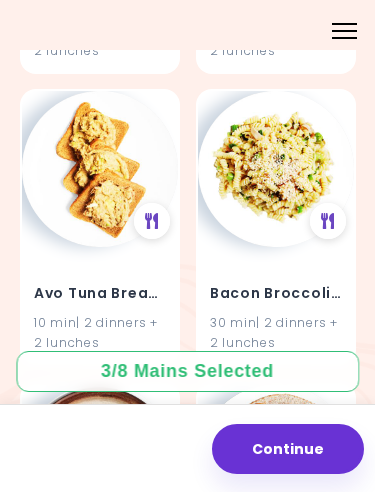 click at bounding box center (328, 221) 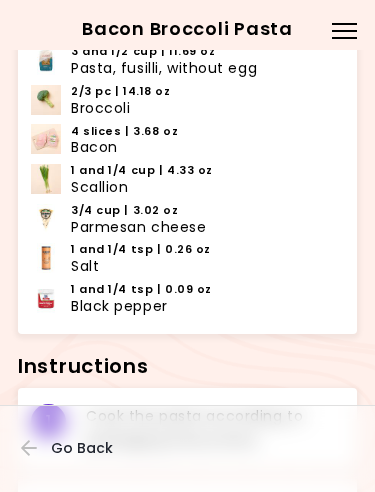 scroll, scrollTop: 503, scrollLeft: 0, axis: vertical 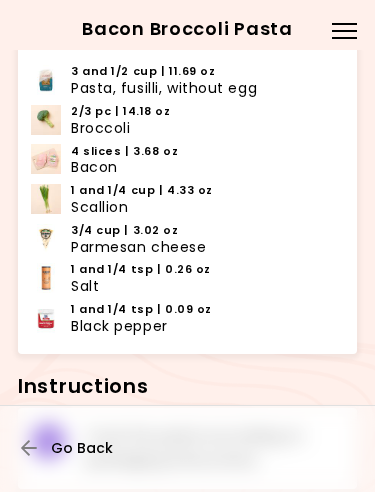 click 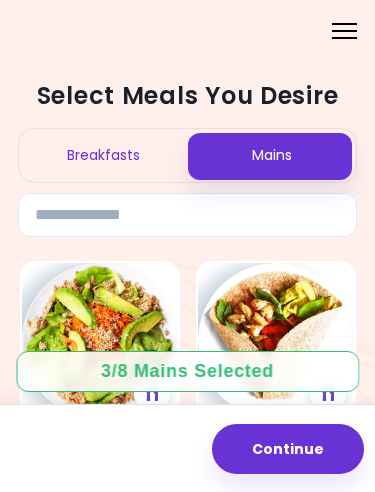 scroll, scrollTop: -1, scrollLeft: 0, axis: vertical 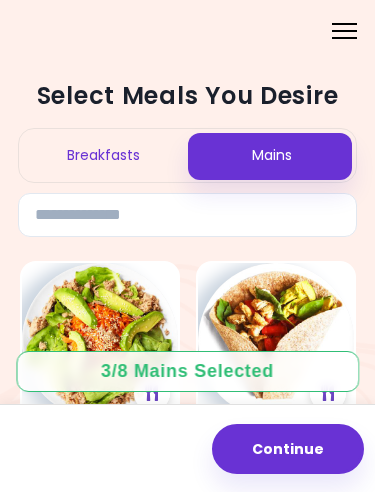 click on "Breakfasts" at bounding box center [103, 155] 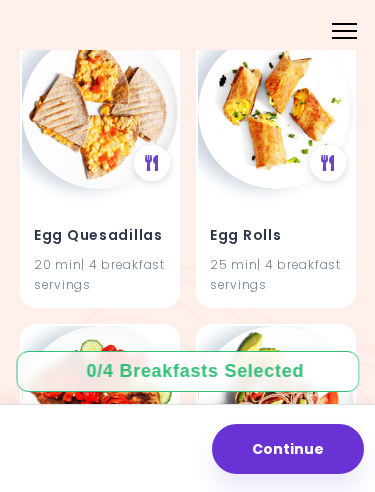 scroll, scrollTop: 1402, scrollLeft: 0, axis: vertical 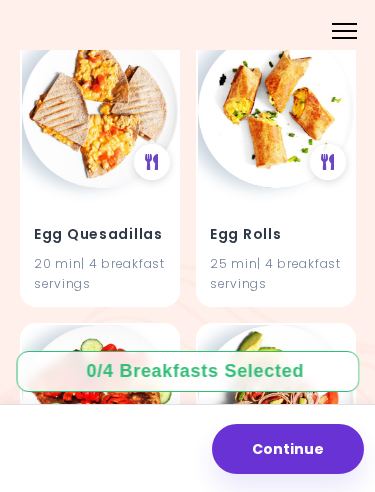 click at bounding box center (328, 162) 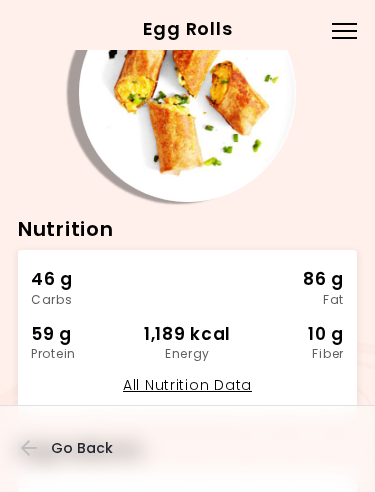 scroll, scrollTop: 75, scrollLeft: 0, axis: vertical 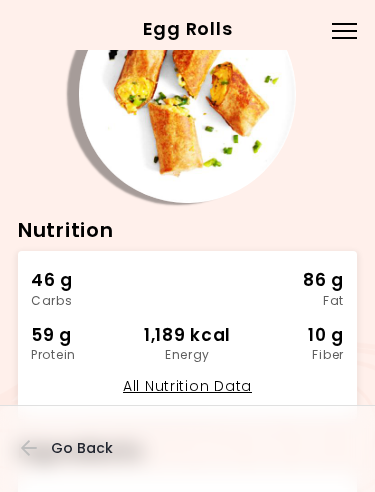 click on "Go Back" at bounding box center [81, 448] 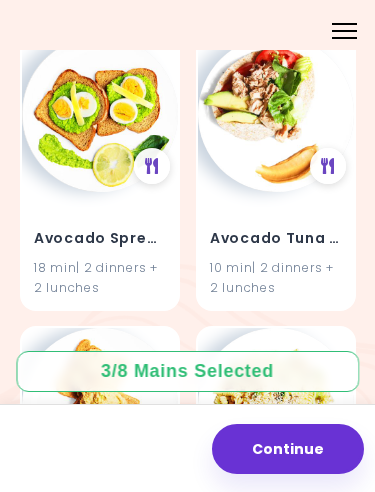 scroll, scrollTop: 816, scrollLeft: 0, axis: vertical 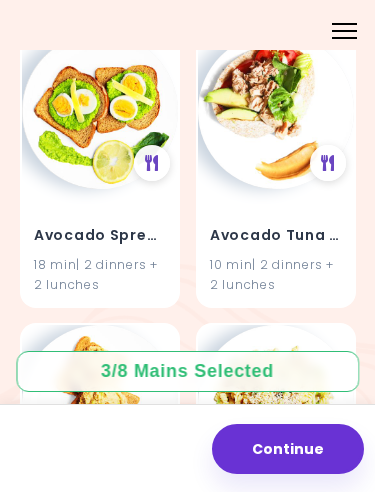 click on "18   min  |   2 dinners +
2 lunches" at bounding box center (100, 274) 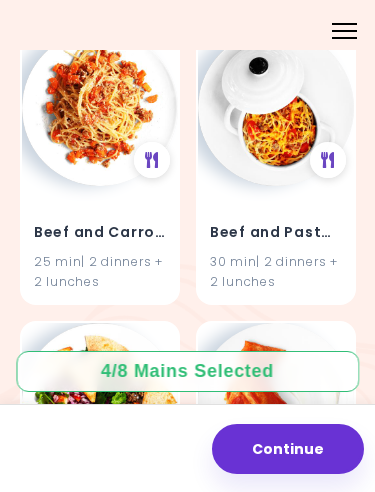scroll, scrollTop: 6970, scrollLeft: 0, axis: vertical 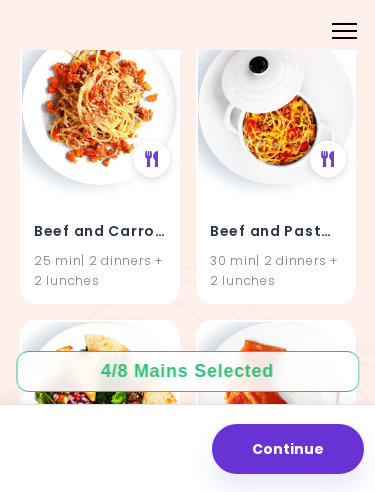 click at bounding box center [328, 159] 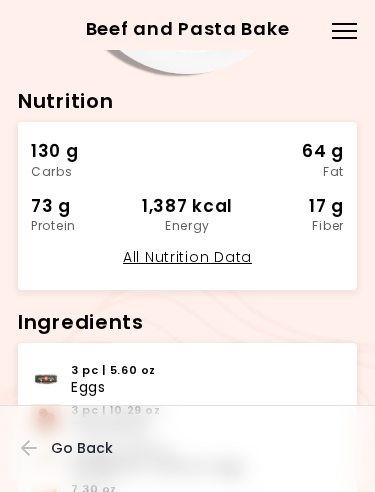 scroll, scrollTop: 203, scrollLeft: 0, axis: vertical 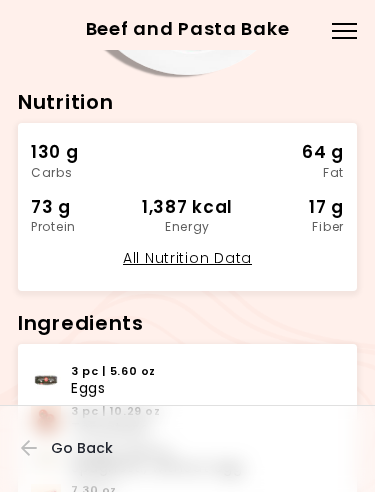 click 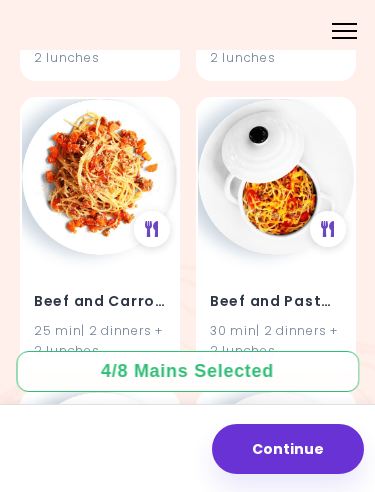 scroll, scrollTop: 6901, scrollLeft: 0, axis: vertical 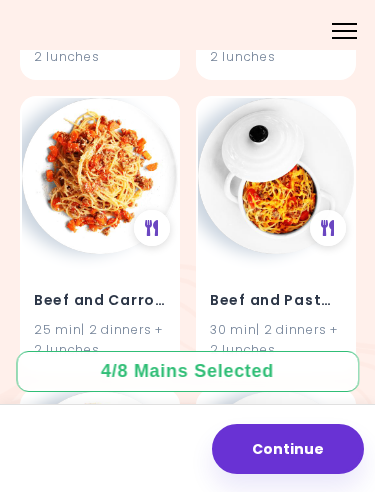 click at bounding box center [152, 228] 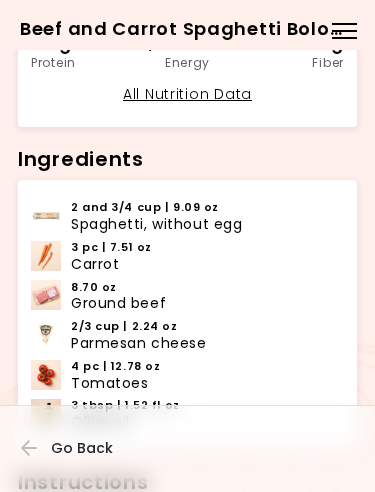 scroll, scrollTop: 366, scrollLeft: 0, axis: vertical 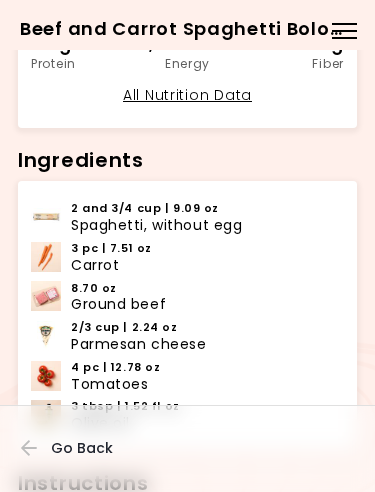 click 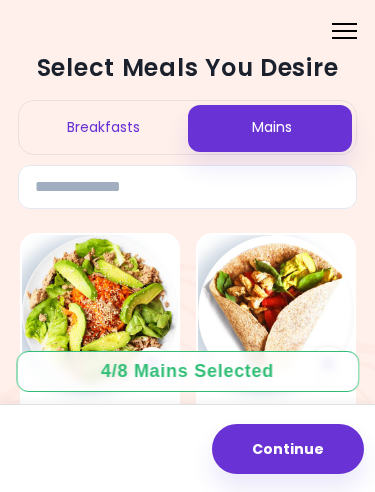scroll, scrollTop: 2, scrollLeft: 0, axis: vertical 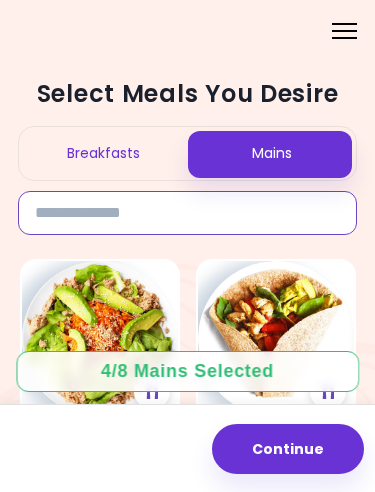 click at bounding box center (187, 213) 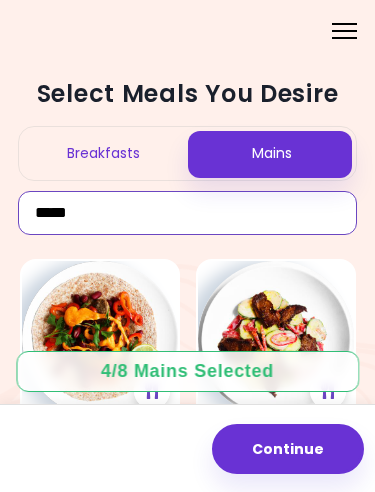 type on "*****" 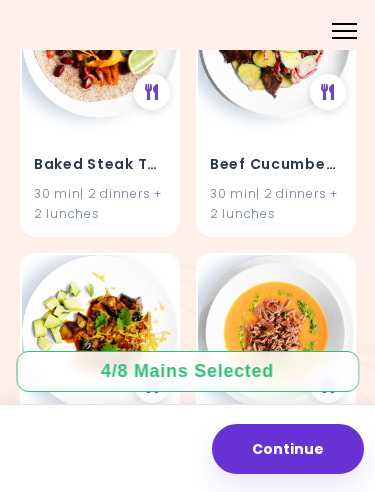 scroll, scrollTop: 302, scrollLeft: 0, axis: vertical 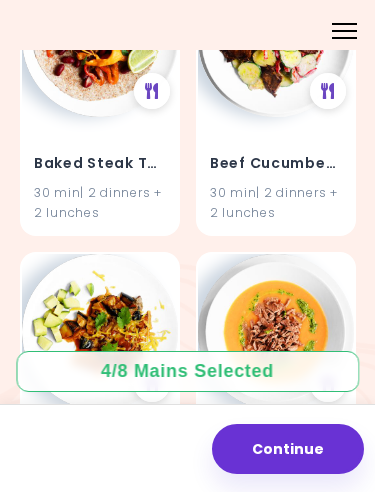click at bounding box center [328, 91] 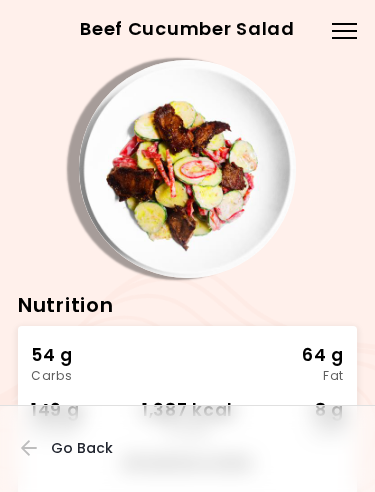 scroll, scrollTop: 0, scrollLeft: 0, axis: both 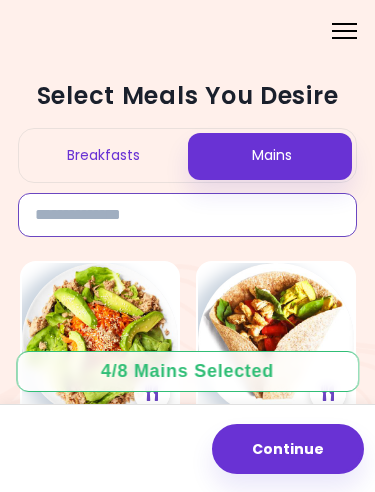 click at bounding box center [187, 215] 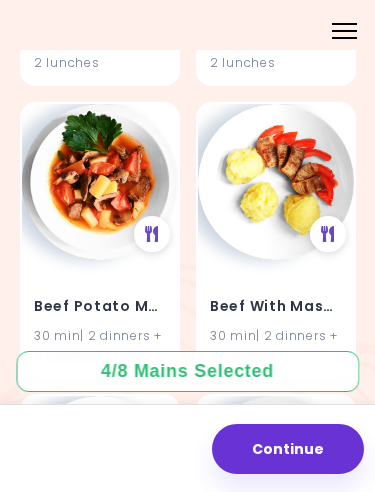 scroll, scrollTop: 746, scrollLeft: 0, axis: vertical 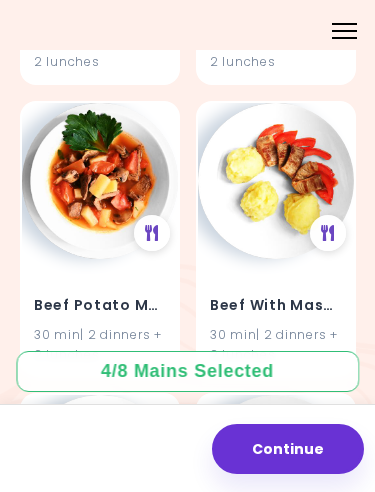 click on "Beef With Mashed Potatoes 30   min  |   2 dinners +
2 lunches" at bounding box center [276, 317] 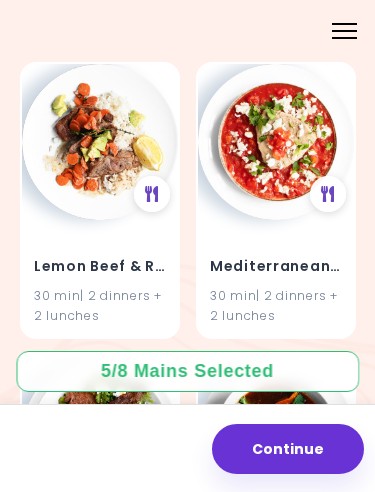 scroll, scrollTop: 1962, scrollLeft: 0, axis: vertical 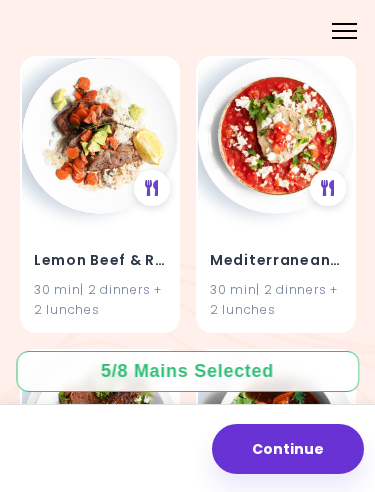 click on "30   min  |   2 dinners +
2 lunches" at bounding box center [100, 299] 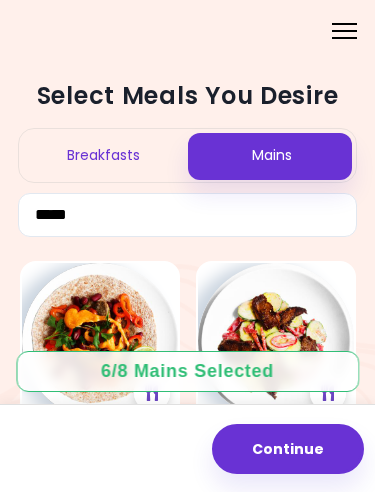 scroll, scrollTop: 0, scrollLeft: 0, axis: both 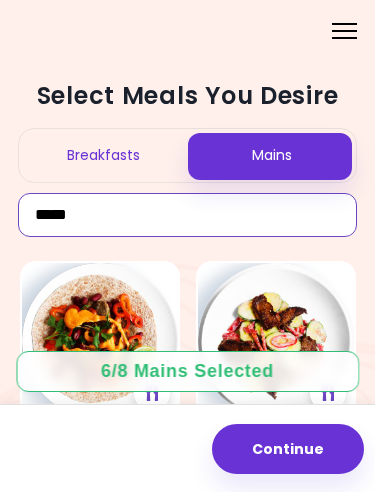 click on "*****" at bounding box center (187, 215) 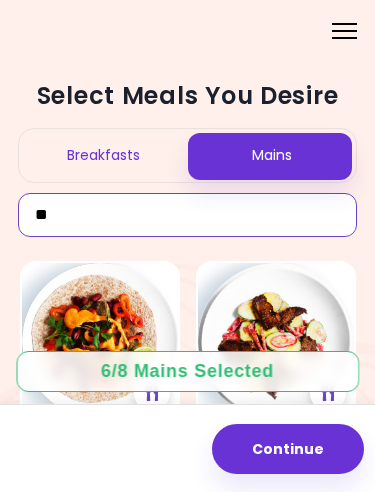 type on "*" 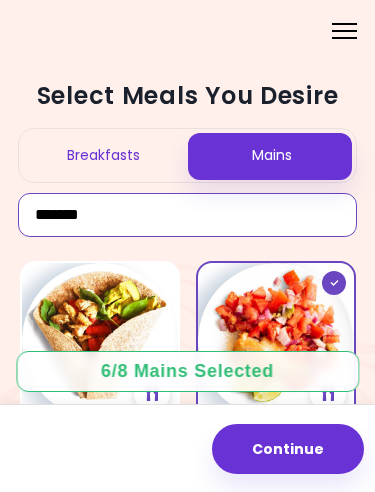 type on "*******" 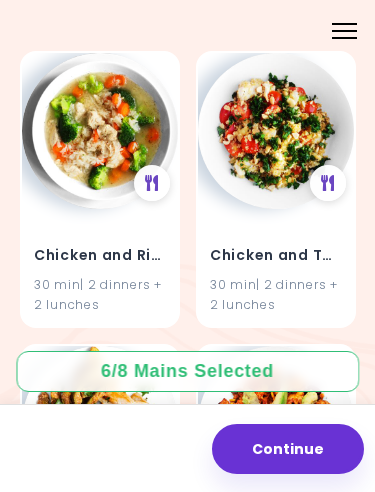 scroll, scrollTop: 2555, scrollLeft: 0, axis: vertical 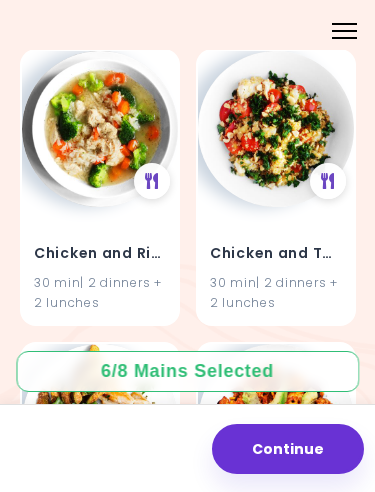 click at bounding box center [152, 181] 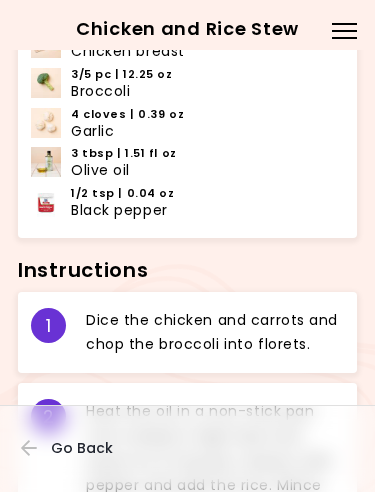 scroll, scrollTop: 624, scrollLeft: 0, axis: vertical 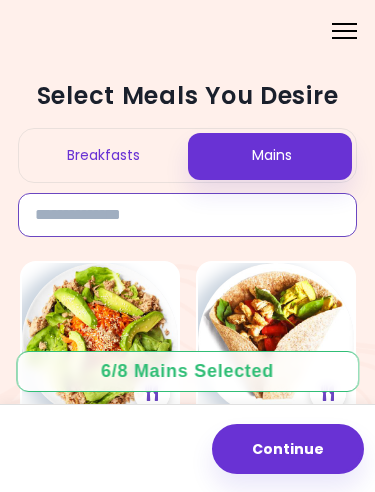 click at bounding box center (187, 215) 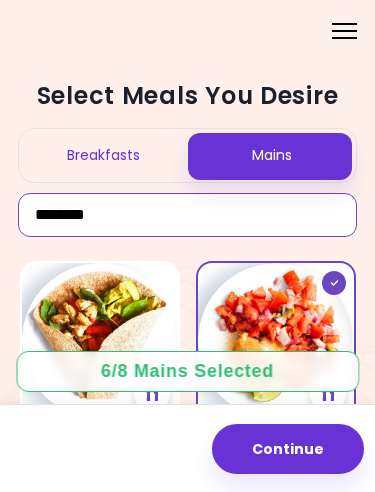 type on "*******" 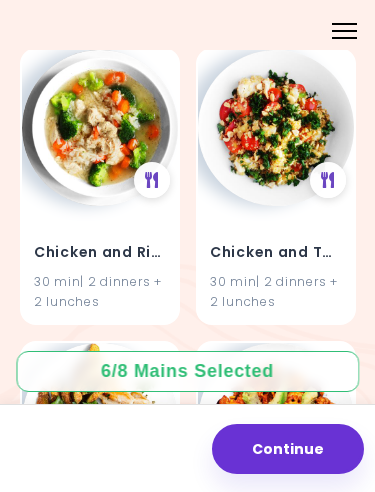 scroll, scrollTop: 2581, scrollLeft: 0, axis: vertical 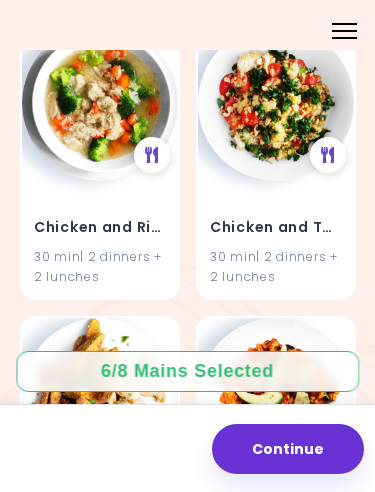 click on "30   min  |   2 dinners +
2 lunches" at bounding box center (100, 266) 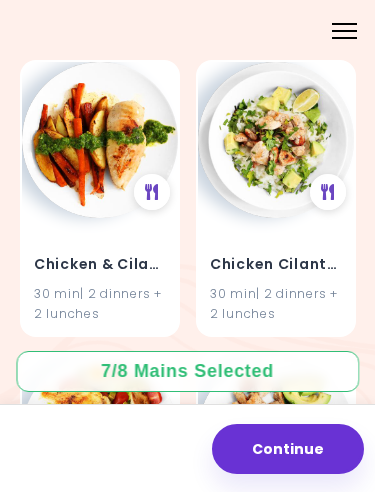 scroll, scrollTop: 5181, scrollLeft: 0, axis: vertical 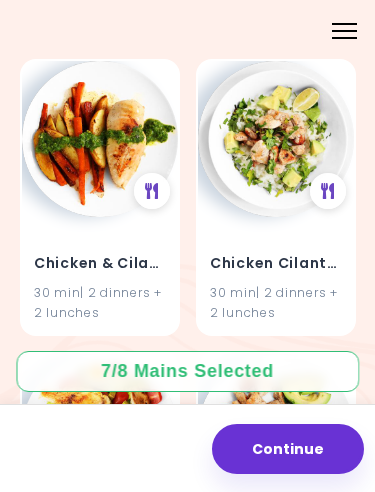 click on "Chicken Cilantro Rice 30   min  |   2 dinners +
2 lunches" at bounding box center (276, 275) 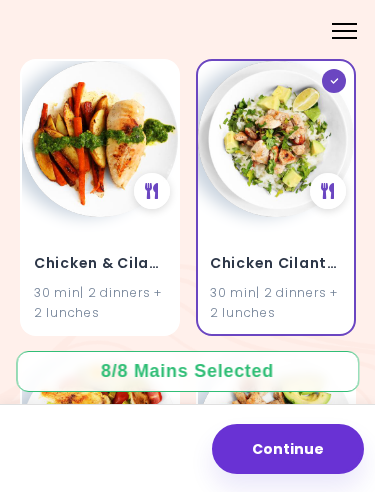 click on "Continue" at bounding box center (288, 449) 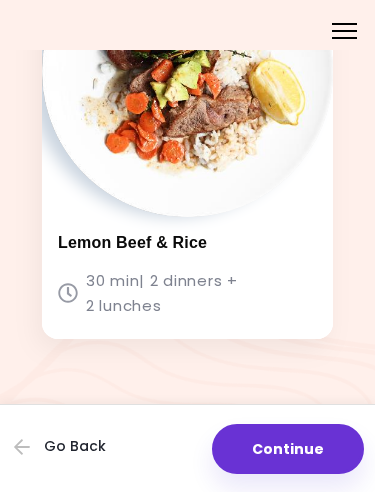 scroll, scrollTop: 3236, scrollLeft: 0, axis: vertical 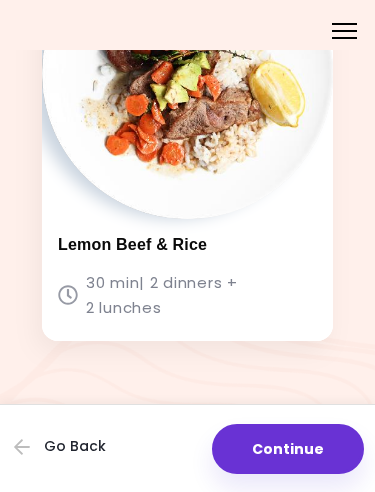 click on "Continue" at bounding box center (288, 449) 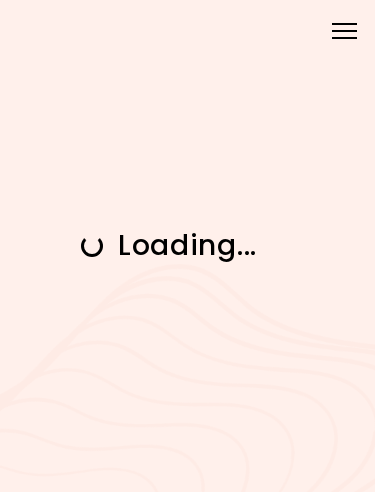 scroll, scrollTop: 0, scrollLeft: 0, axis: both 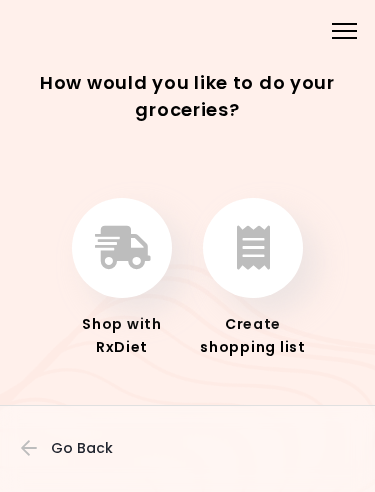 click at bounding box center (253, 248) 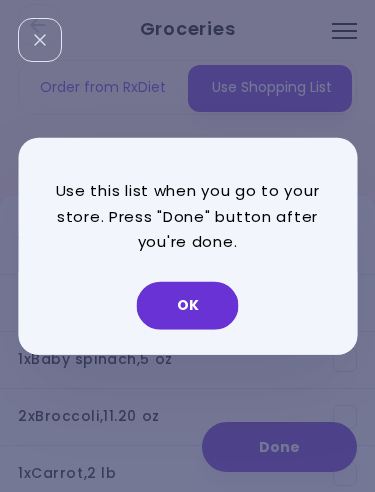click on "OK" at bounding box center (188, 305) 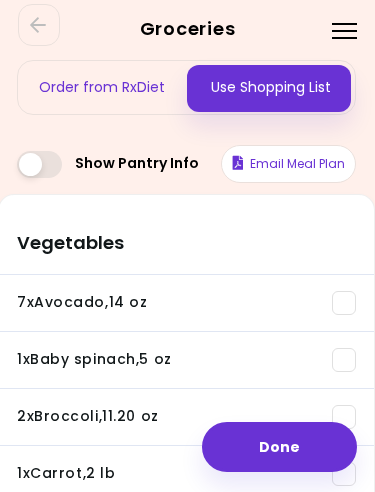 scroll, scrollTop: 0, scrollLeft: 1, axis: horizontal 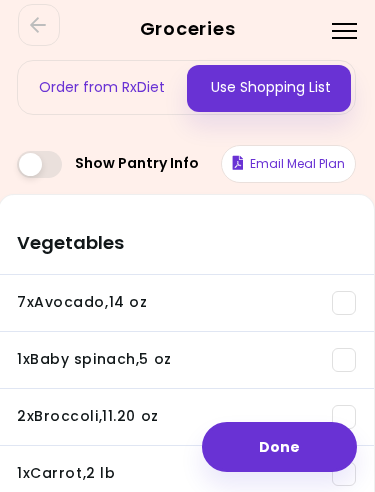 click on "Email Meal Plan" at bounding box center [288, 164] 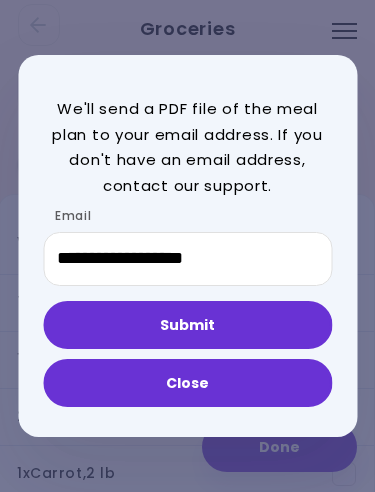 click on "Submit" at bounding box center (187, 325) 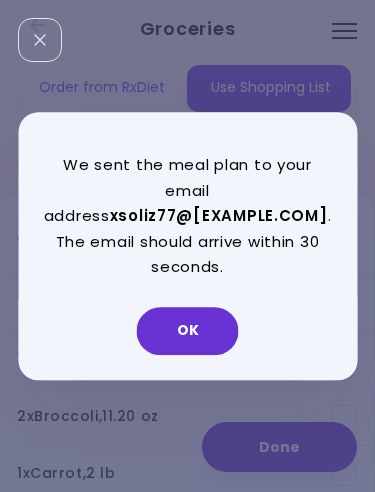 click on "OK" at bounding box center [188, 331] 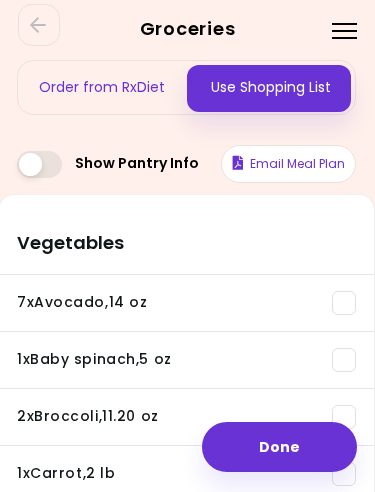 click on "Done" at bounding box center (279, 447) 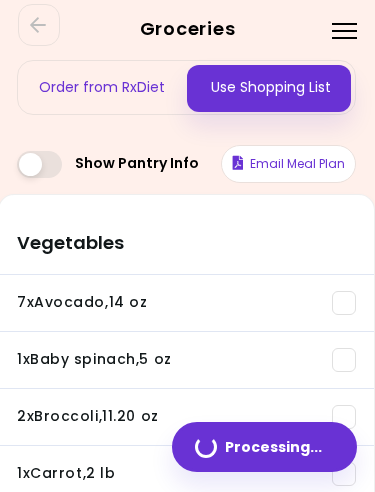 scroll, scrollTop: 0, scrollLeft: 0, axis: both 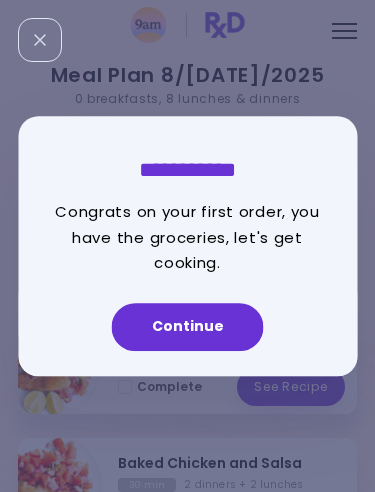 click on "Continue" at bounding box center [188, 327] 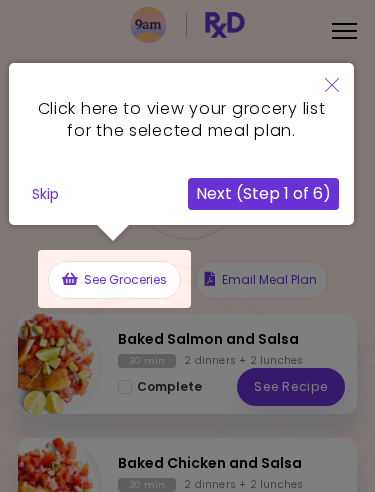 click on "Skip" at bounding box center (45, 194) 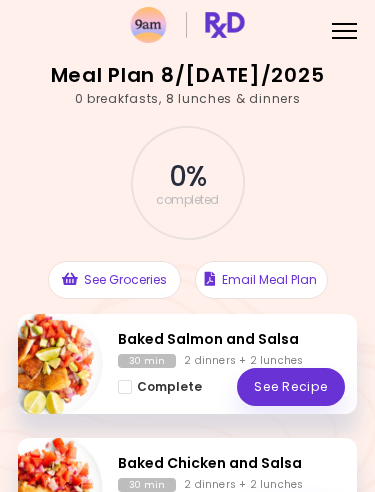 scroll, scrollTop: 0, scrollLeft: 0, axis: both 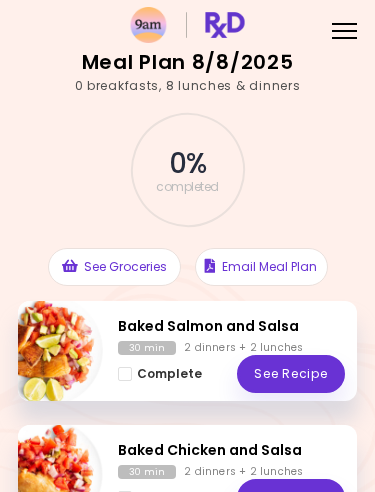 click on "See Groceries" at bounding box center (114, 267) 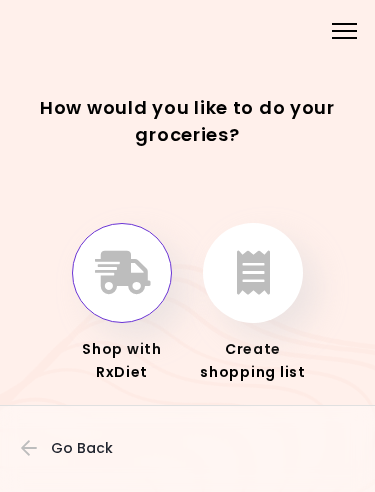 click at bounding box center [122, 273] 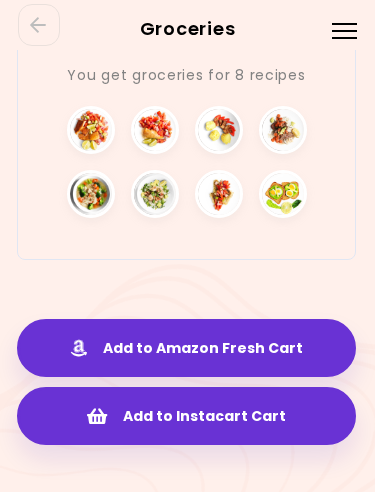 scroll, scrollTop: 3017, scrollLeft: 1, axis: both 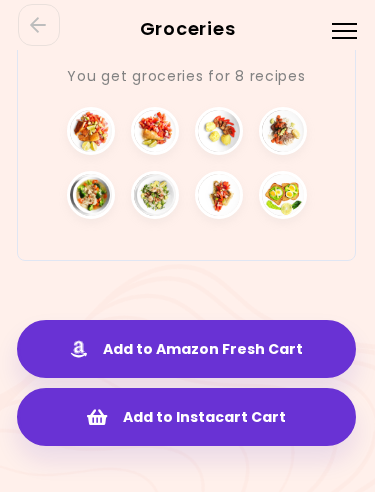 click on "Add to Amazon Fresh Cart" at bounding box center [186, 349] 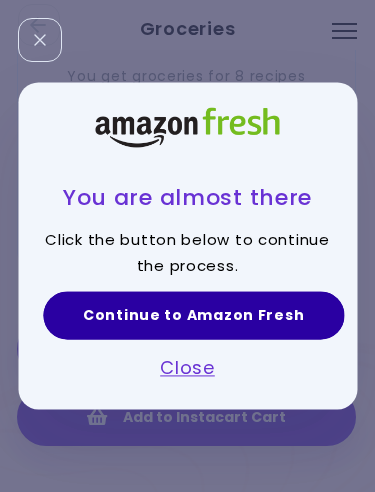 click on "Continue to Amazon Fresh" at bounding box center (193, 316) 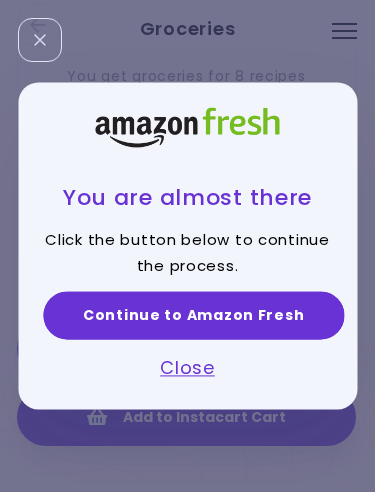 click on "Close" at bounding box center (187, 368) 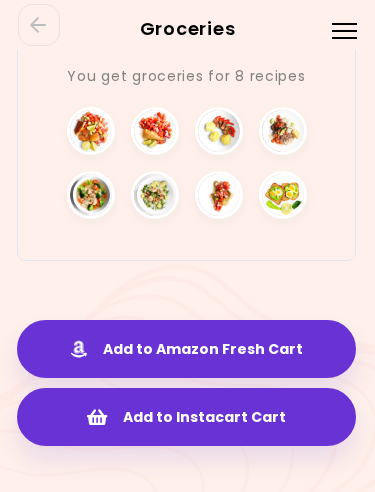 click on "Add to Instacart Cart" at bounding box center (186, 417) 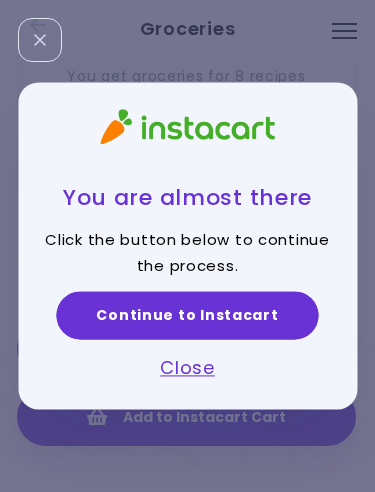 click on "Continue to Instacart" at bounding box center [187, 316] 